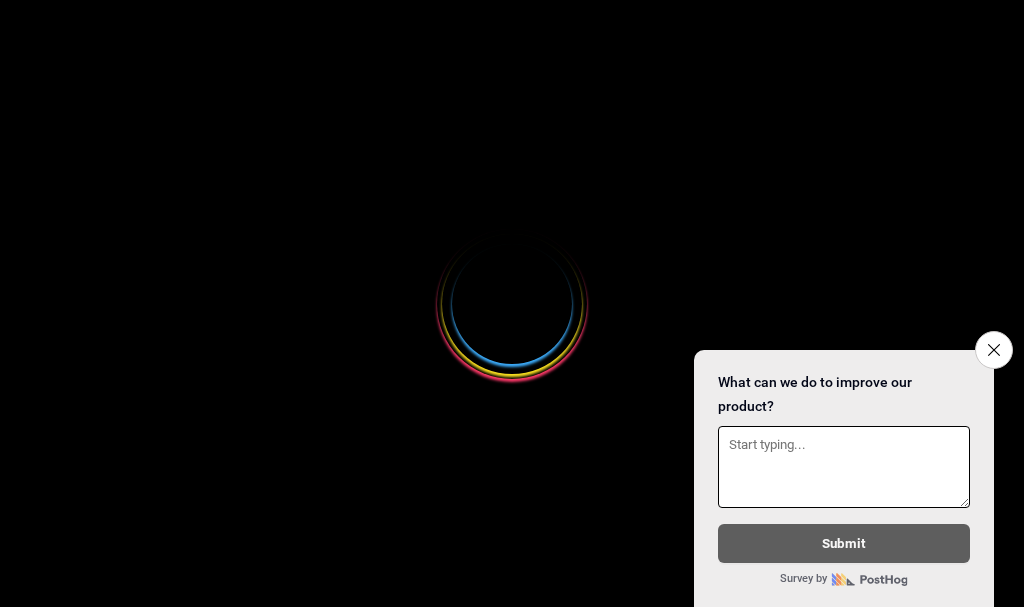 select 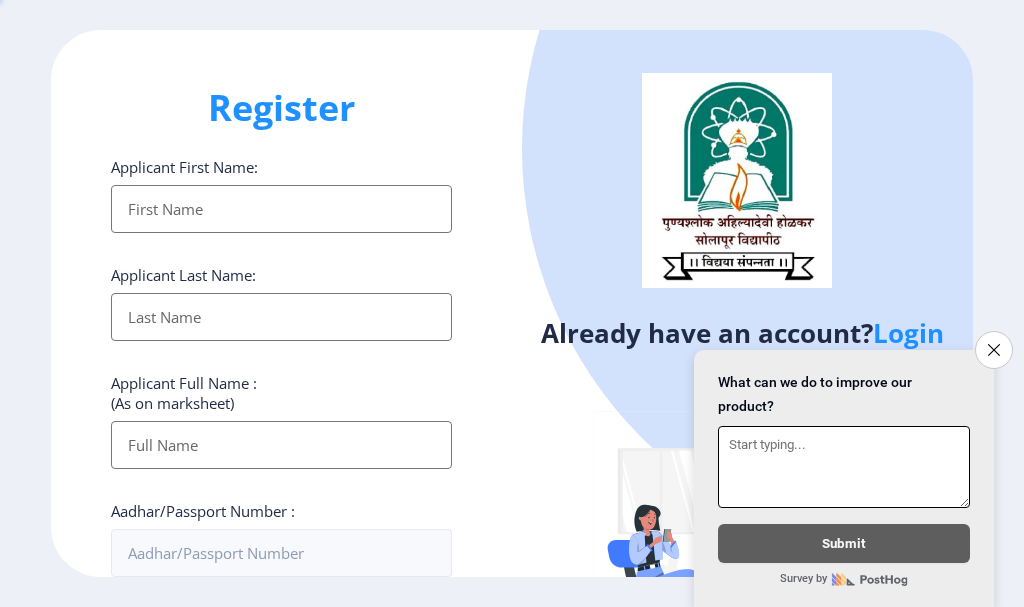 scroll, scrollTop: 0, scrollLeft: 0, axis: both 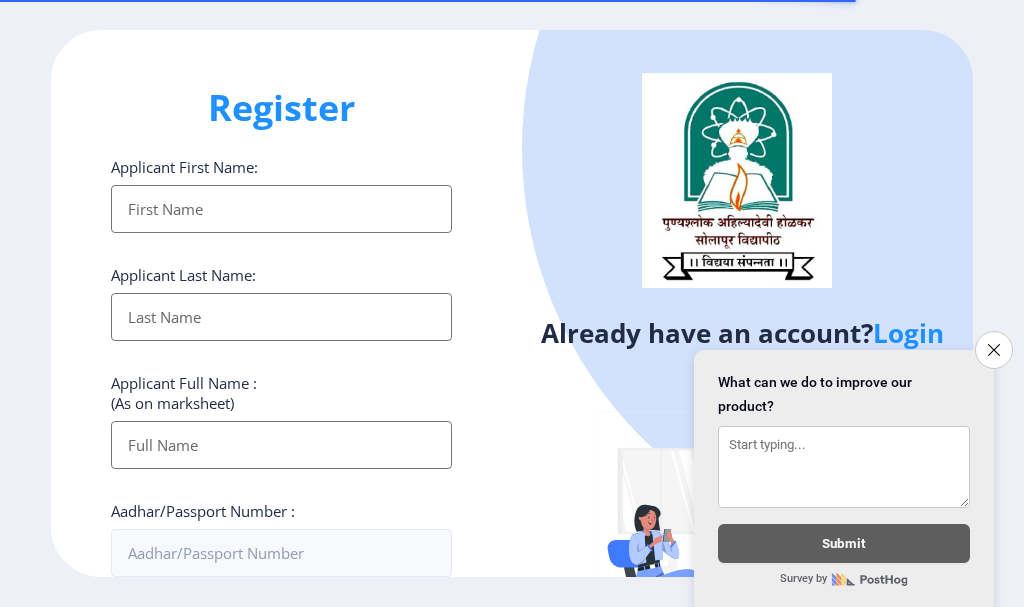 click on "Applicant First Name:" at bounding box center (281, 209) 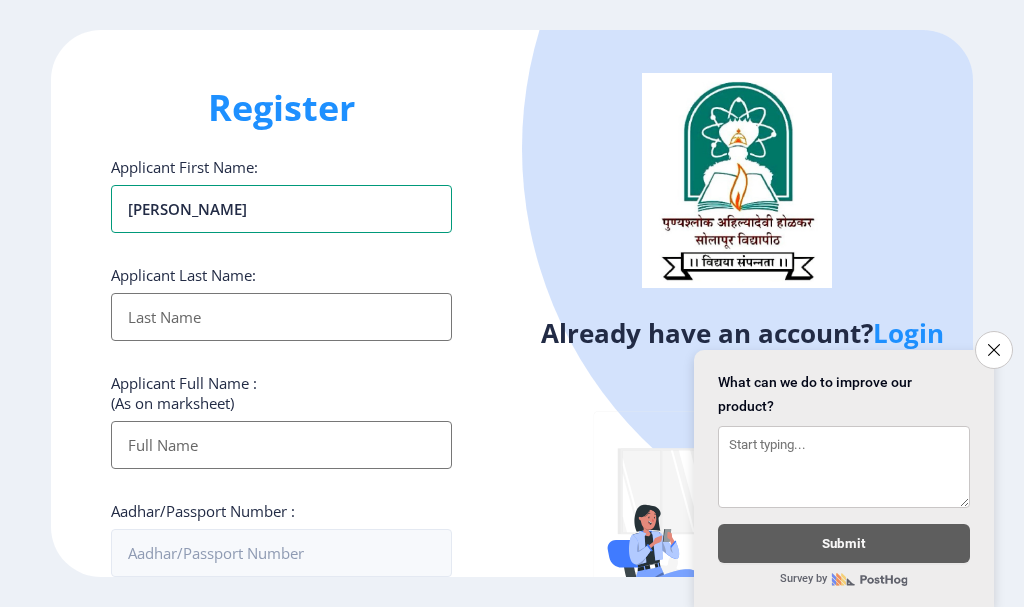 type on "[PERSON_NAME]" 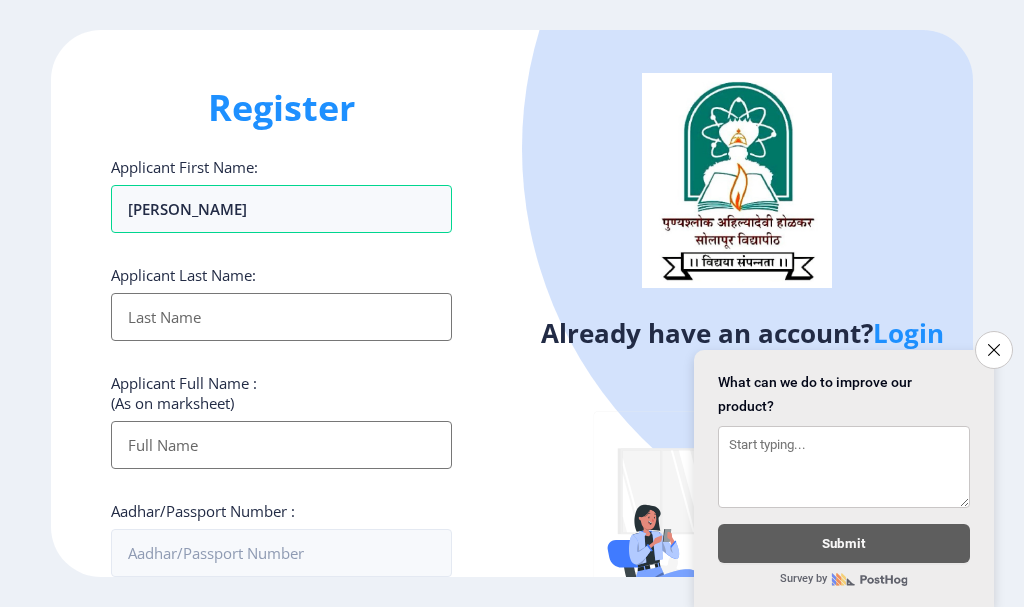 click on "Applicant First Name:" at bounding box center (281, 317) 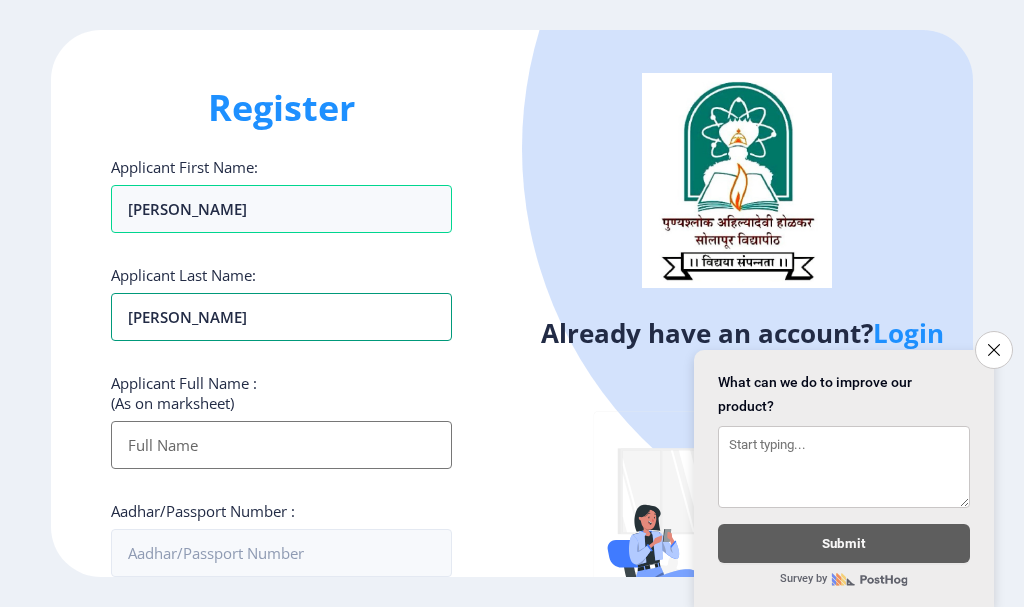 type on "[PERSON_NAME]" 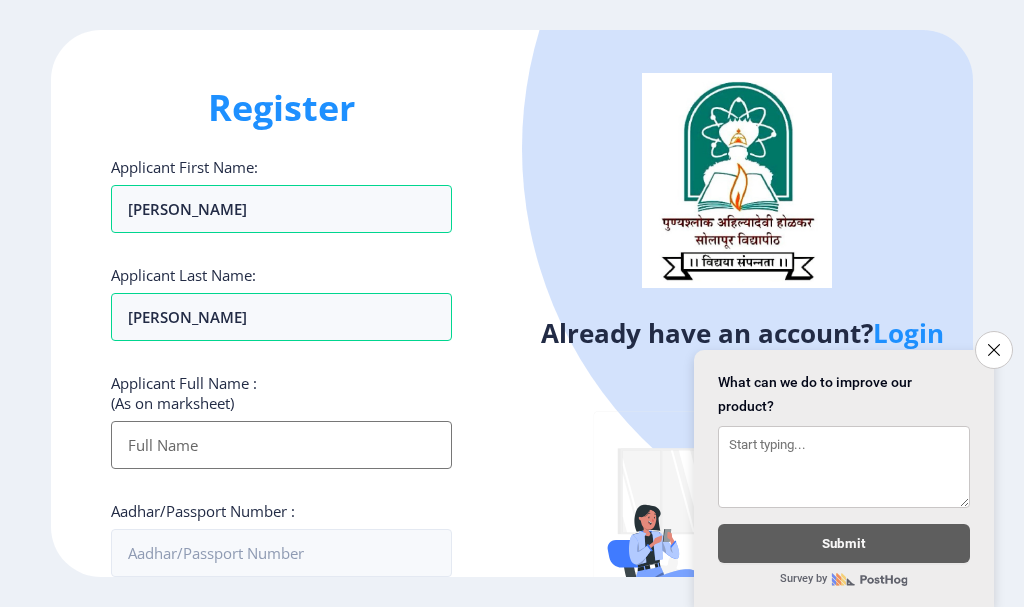 click on "Applicant First Name:" at bounding box center [281, 445] 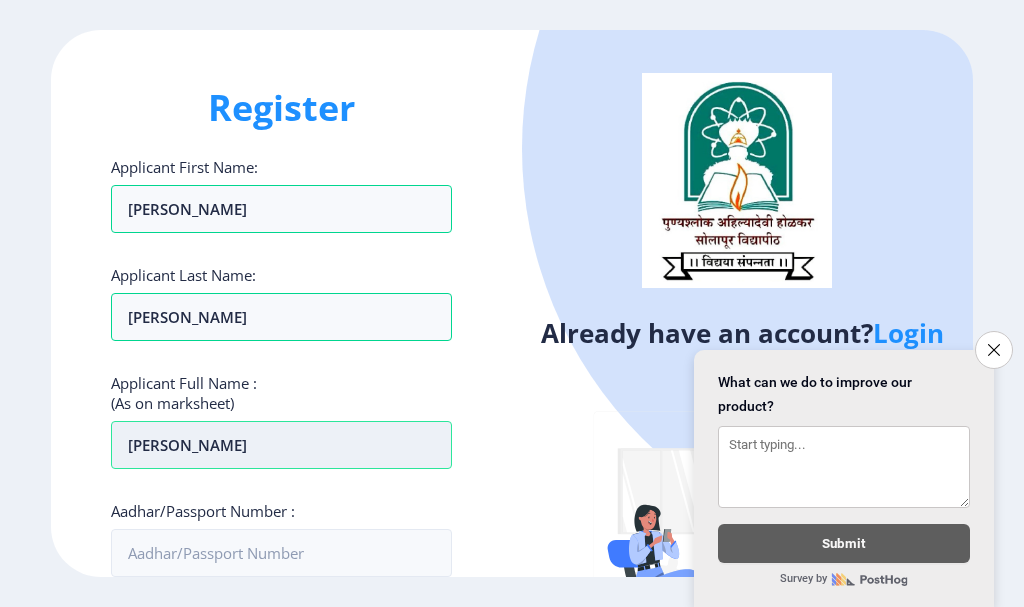 click on "[PERSON_NAME]" at bounding box center (281, 445) 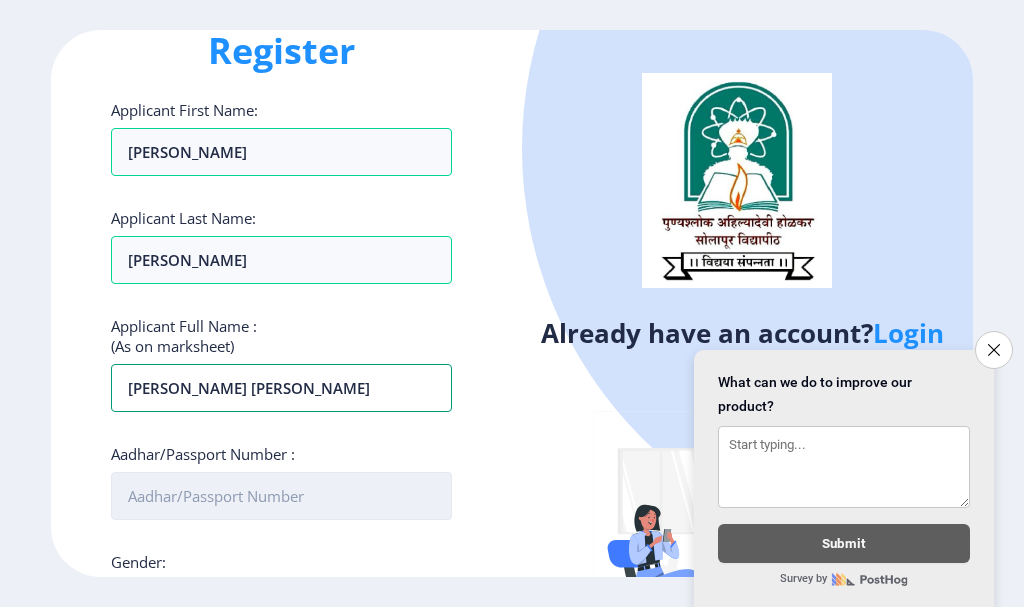 scroll, scrollTop: 100, scrollLeft: 0, axis: vertical 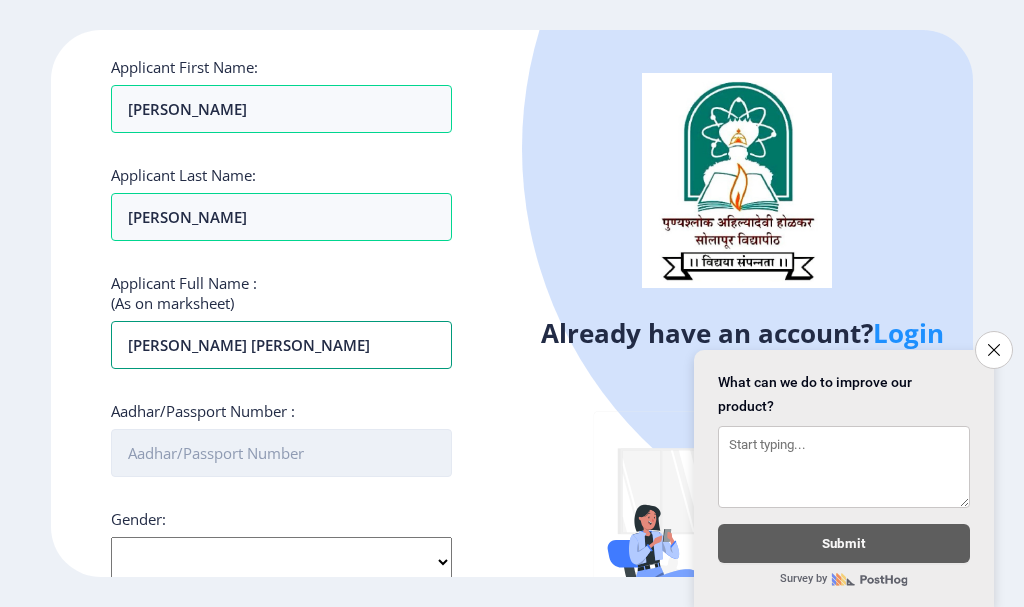 type on "[PERSON_NAME] [PERSON_NAME]" 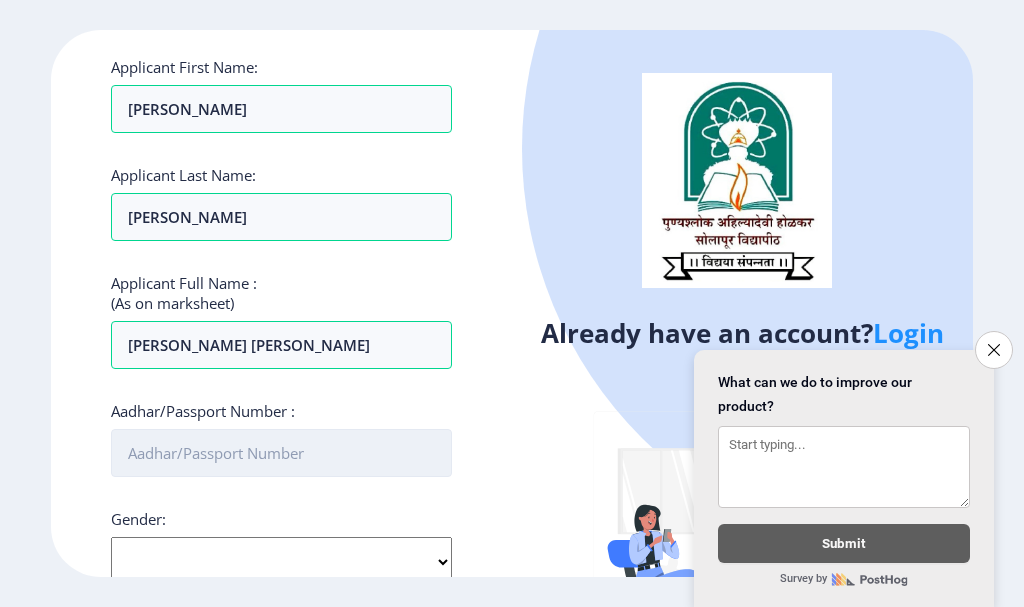 click on "Aadhar/Passport Number :" at bounding box center [281, 453] 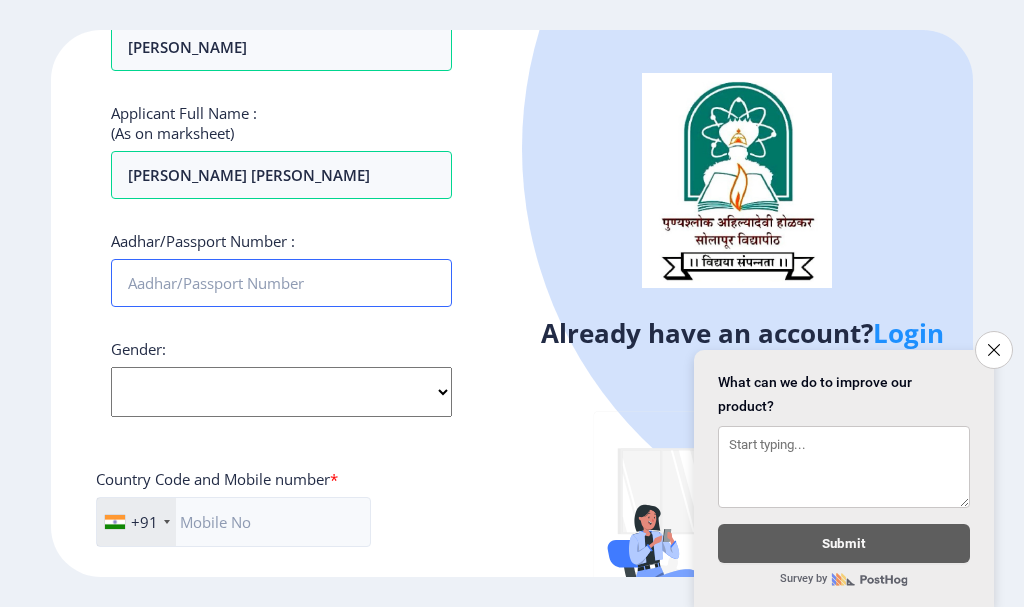 scroll, scrollTop: 300, scrollLeft: 0, axis: vertical 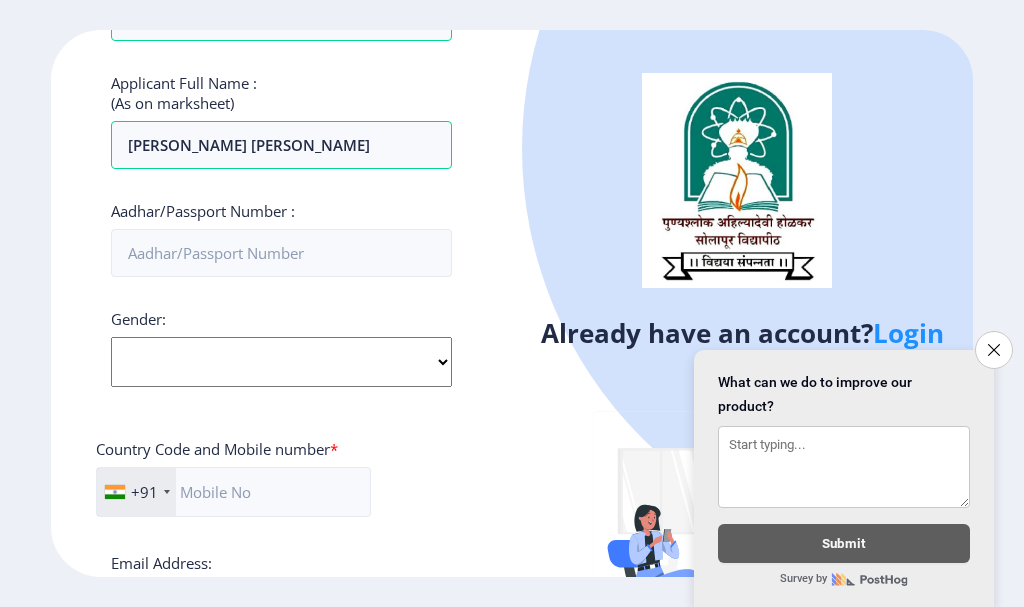 click on "Gender: Select Gender [DEMOGRAPHIC_DATA] [DEMOGRAPHIC_DATA] Other" 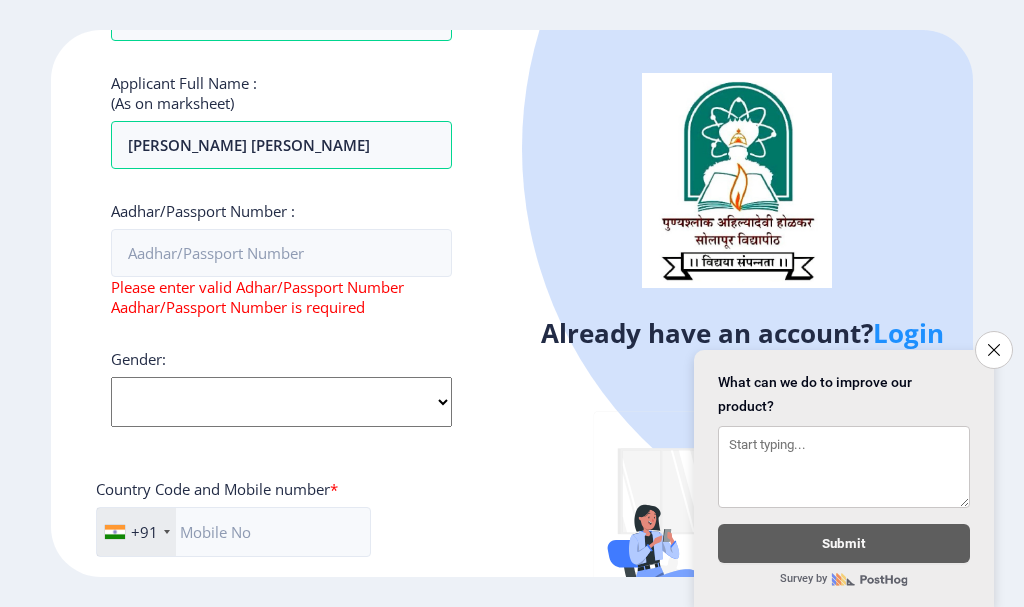select on "[DEMOGRAPHIC_DATA]" 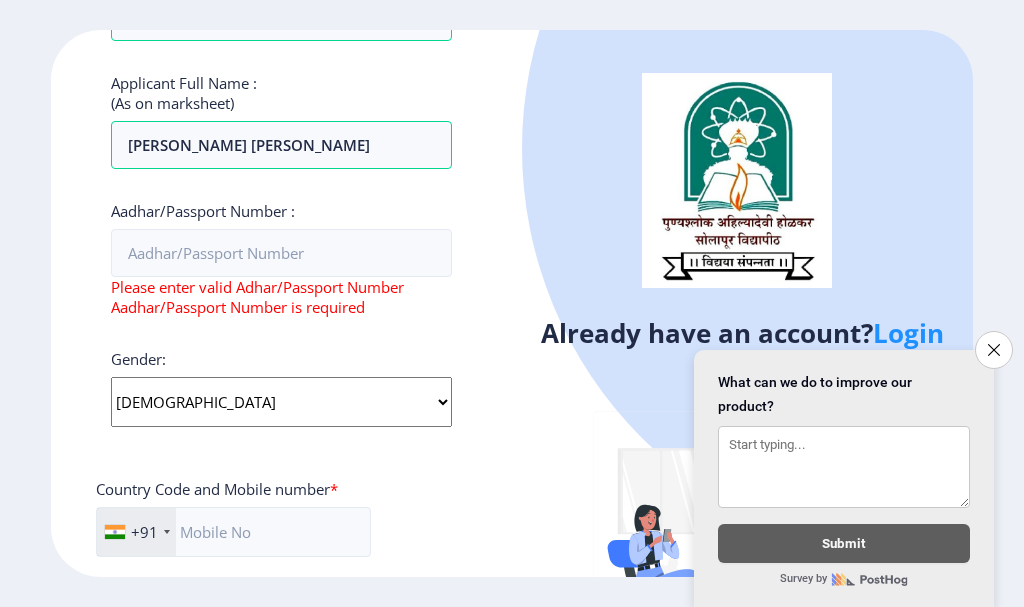 click on "Select Gender [DEMOGRAPHIC_DATA] [DEMOGRAPHIC_DATA] Other" 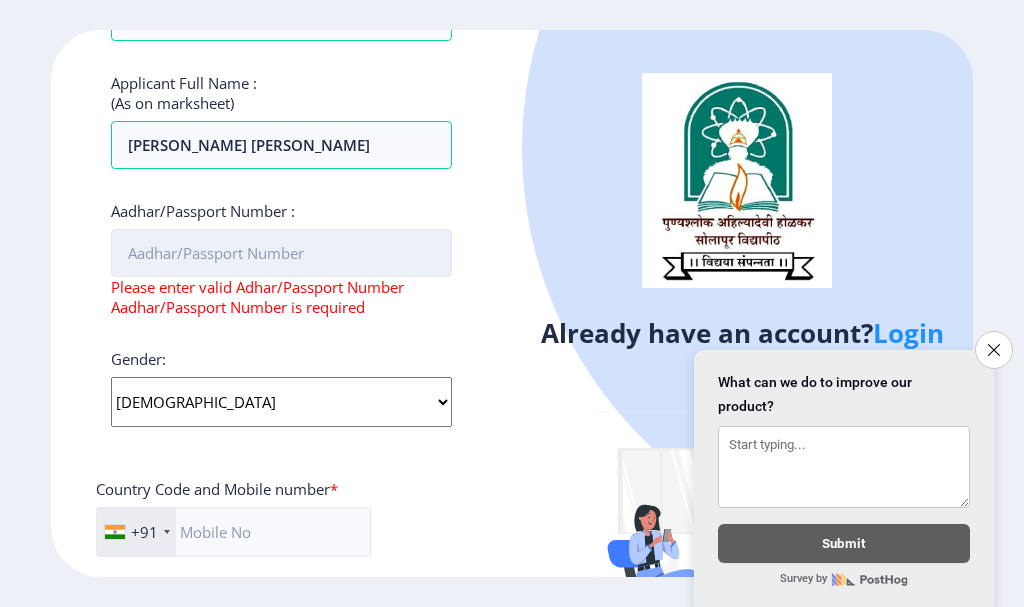 click on "Aadhar/Passport Number :" at bounding box center (281, 253) 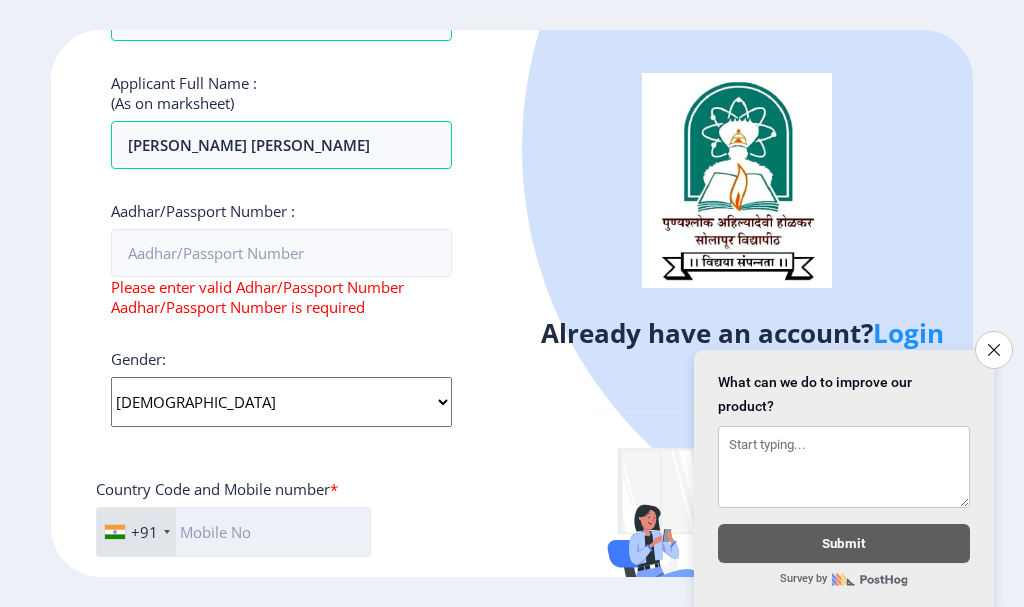 click 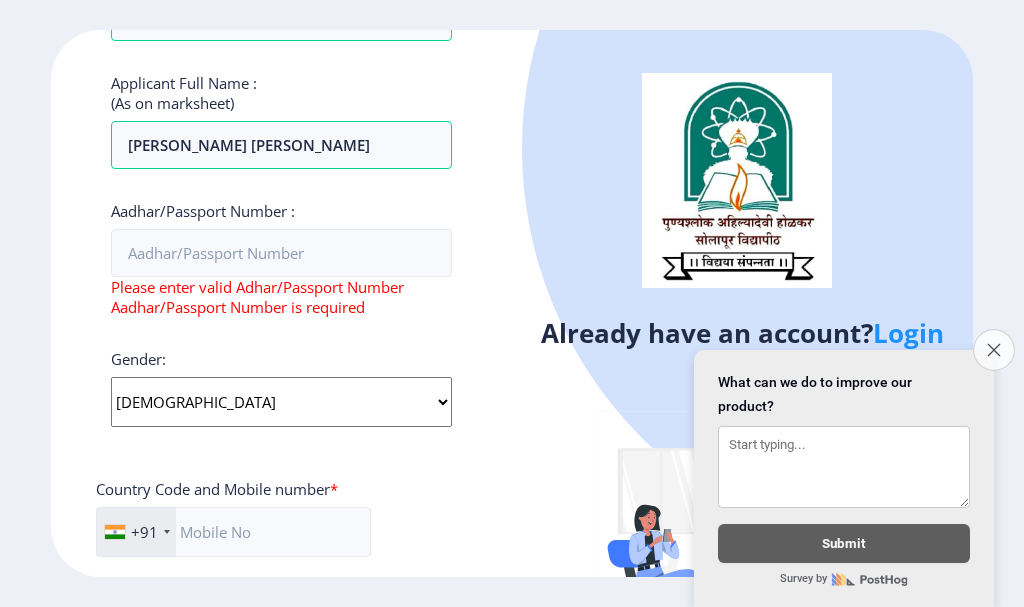 click on "Close survey" 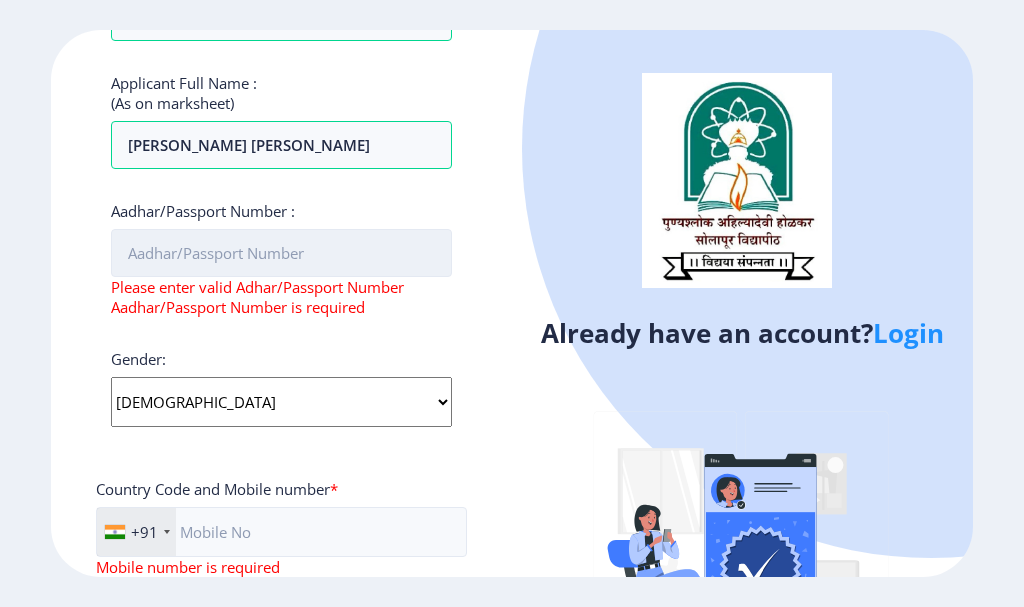 click on "Aadhar/Passport Number :" at bounding box center [281, 253] 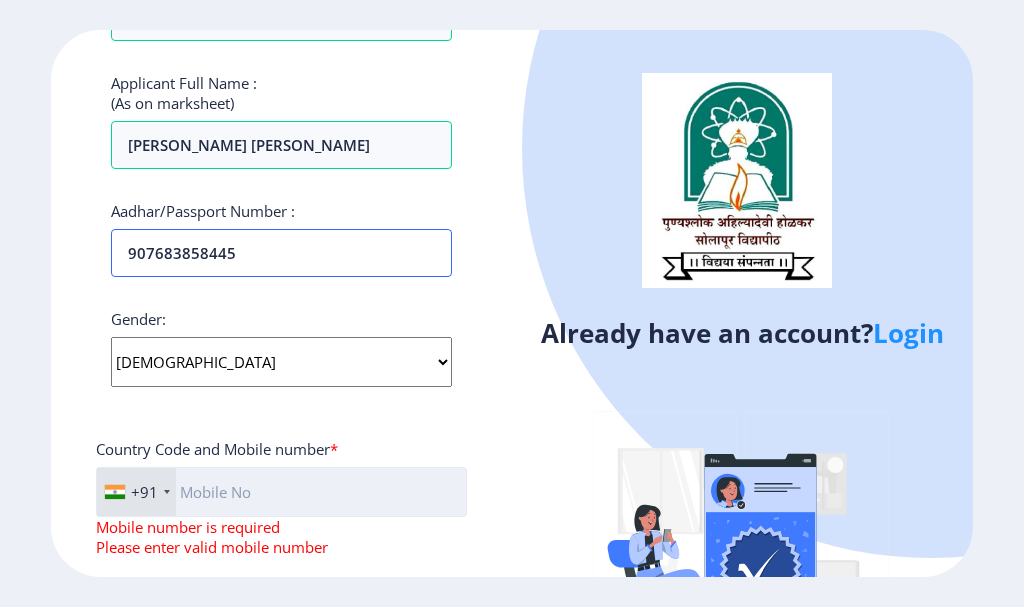 type on "907683858445" 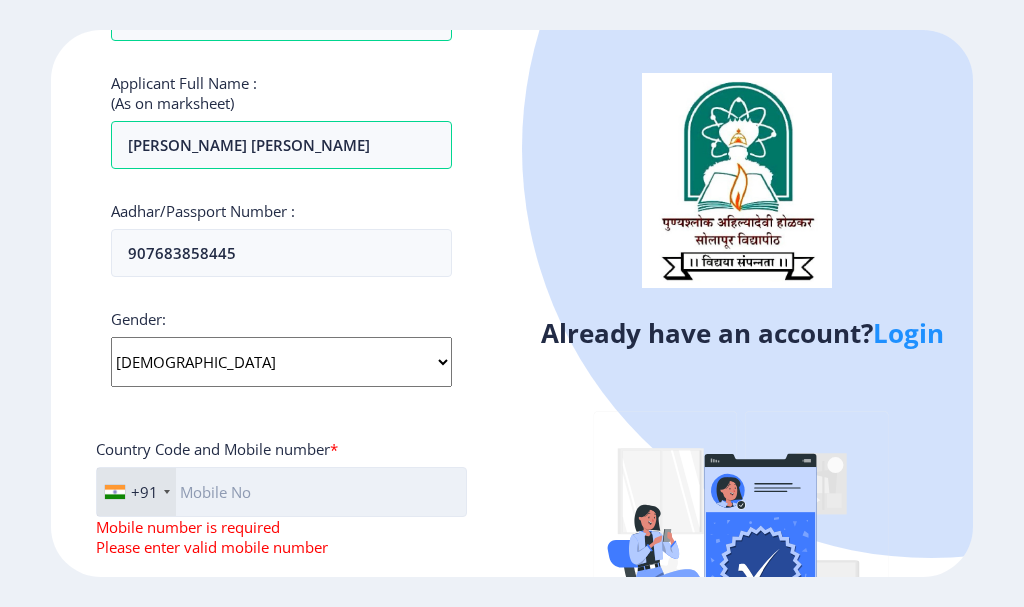 click 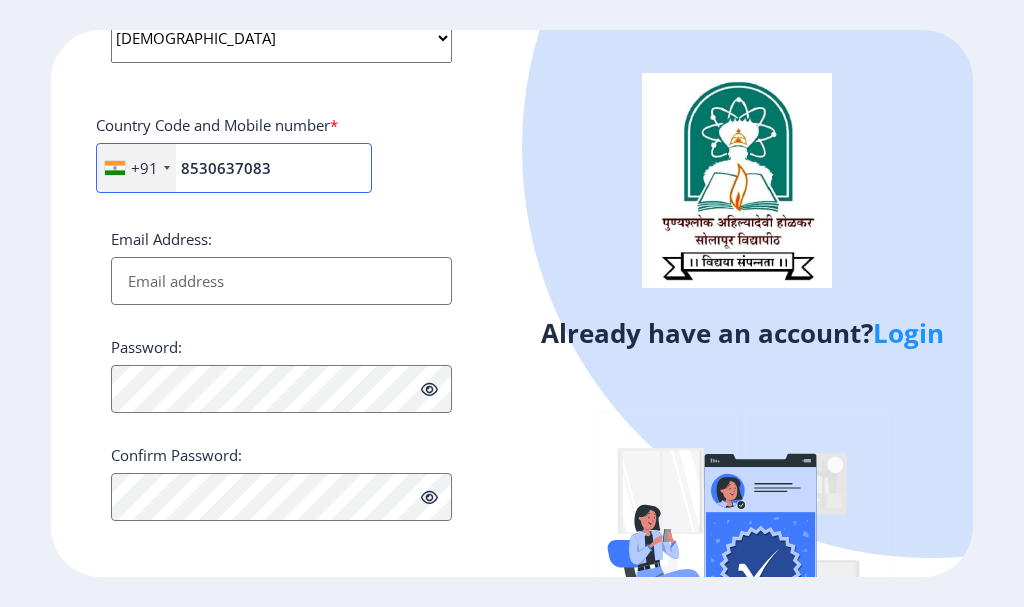 scroll, scrollTop: 630, scrollLeft: 0, axis: vertical 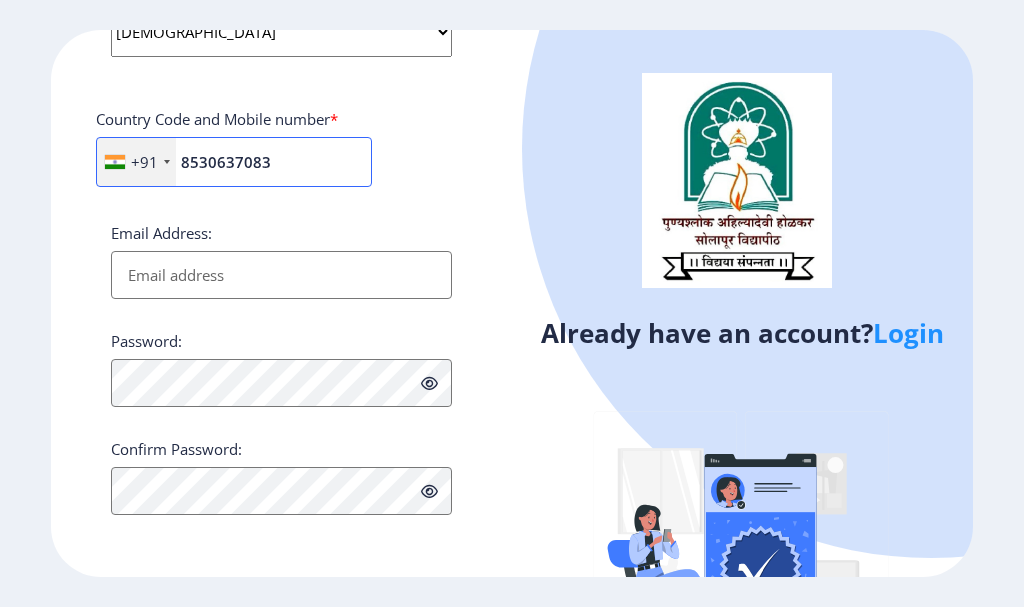 type on "8530637083" 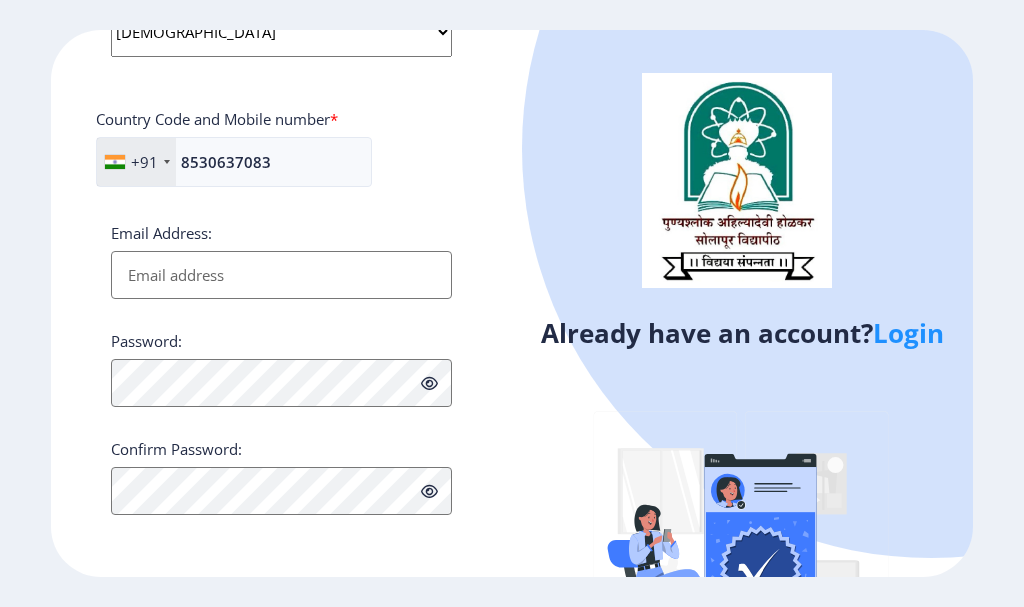 click on "Email Address:" at bounding box center [281, 275] 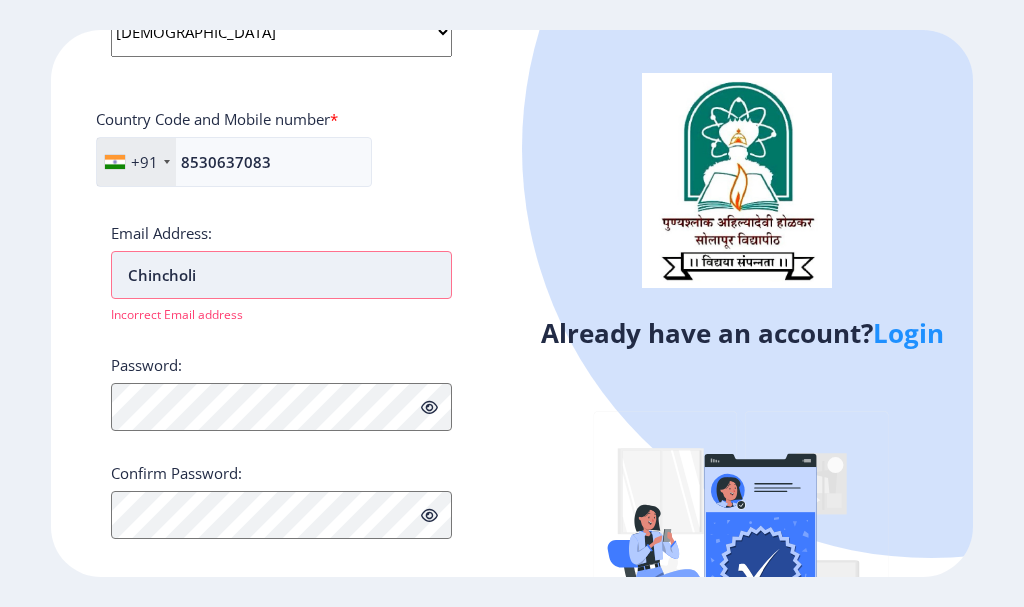 click on "Chincholi" at bounding box center (281, 275) 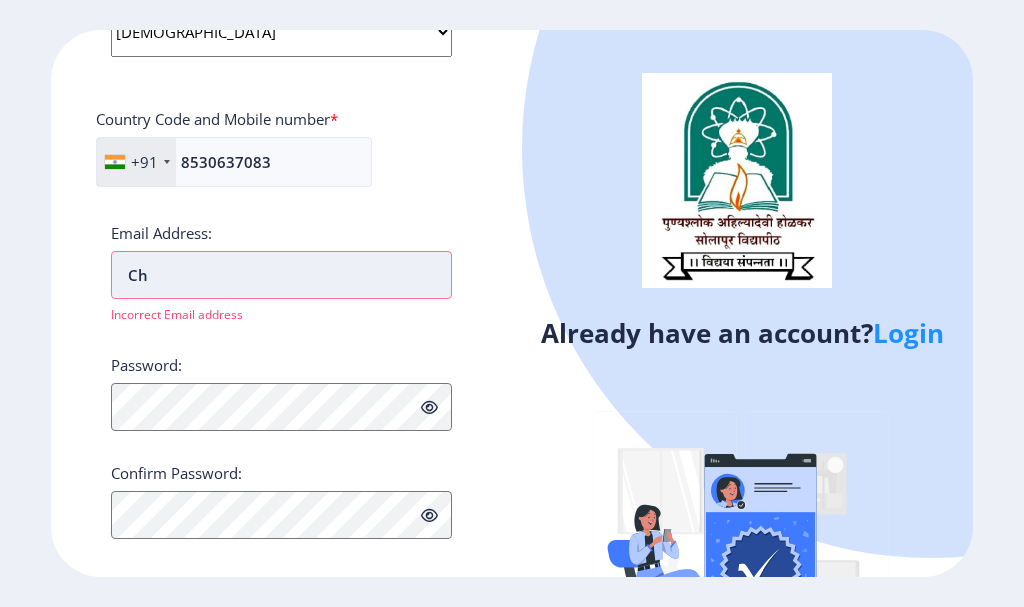 type on "C" 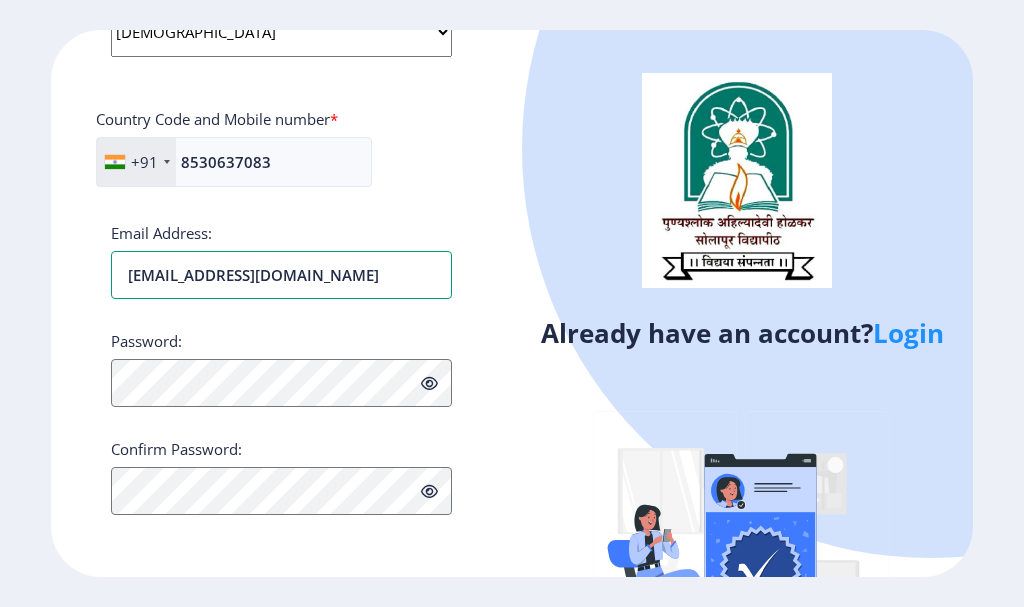 type on "[EMAIL_ADDRESS][DOMAIN_NAME]" 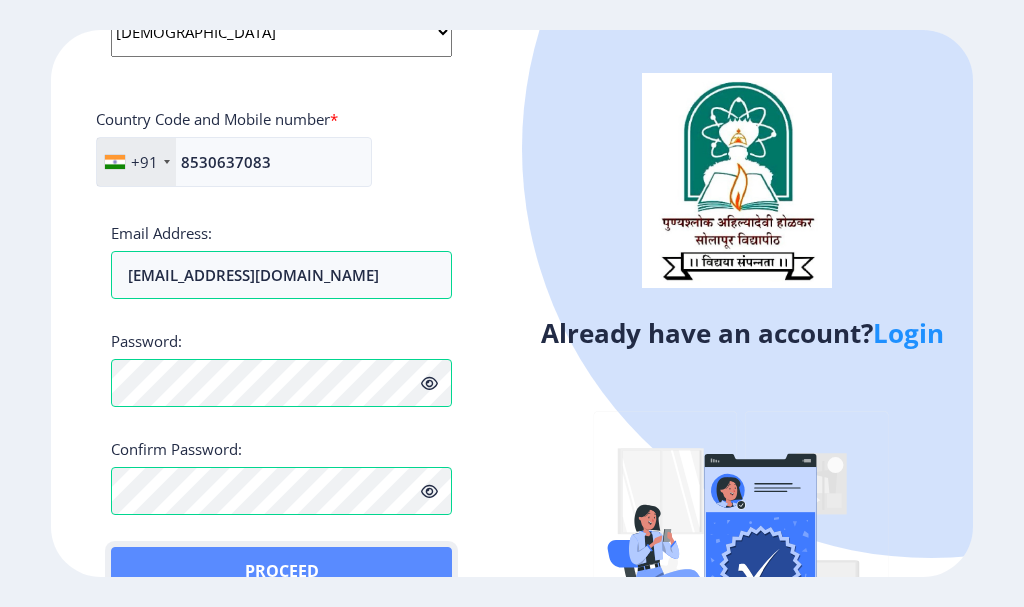 click on "Proceed" 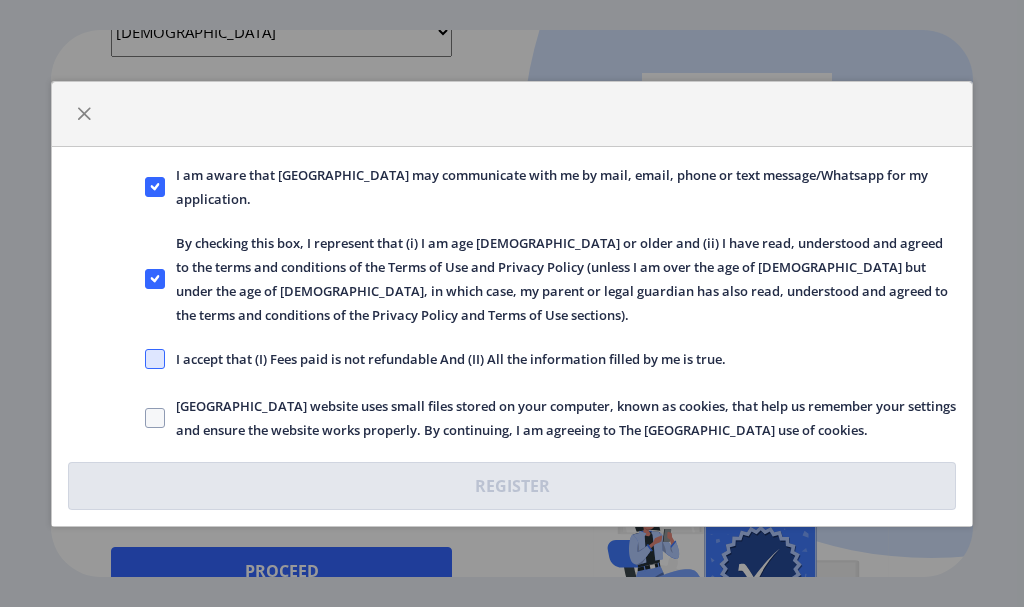 click 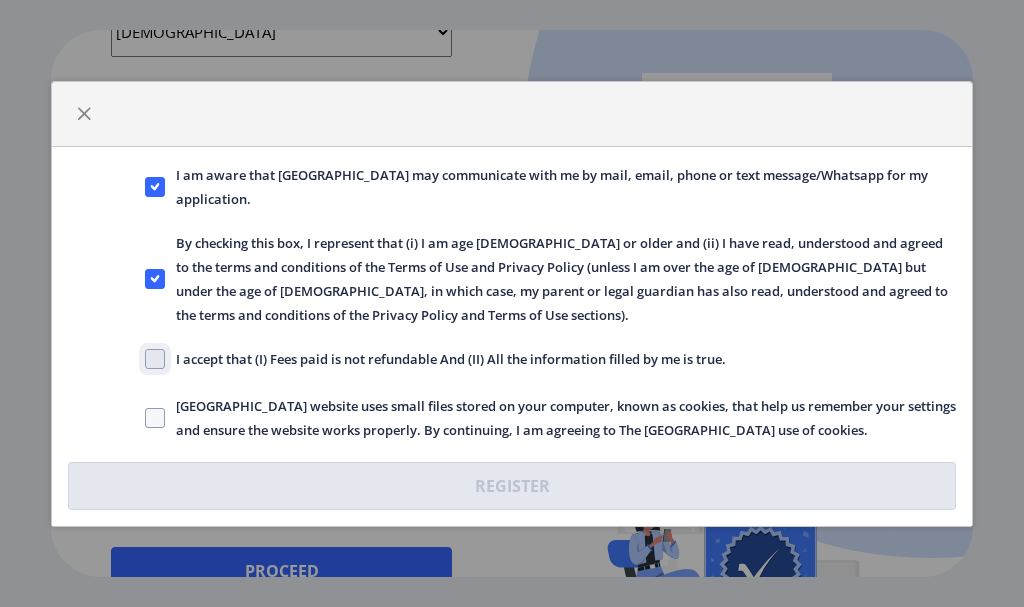 click on "I accept that (I) Fees paid is not refundable And (II) All the information filled by me is true." 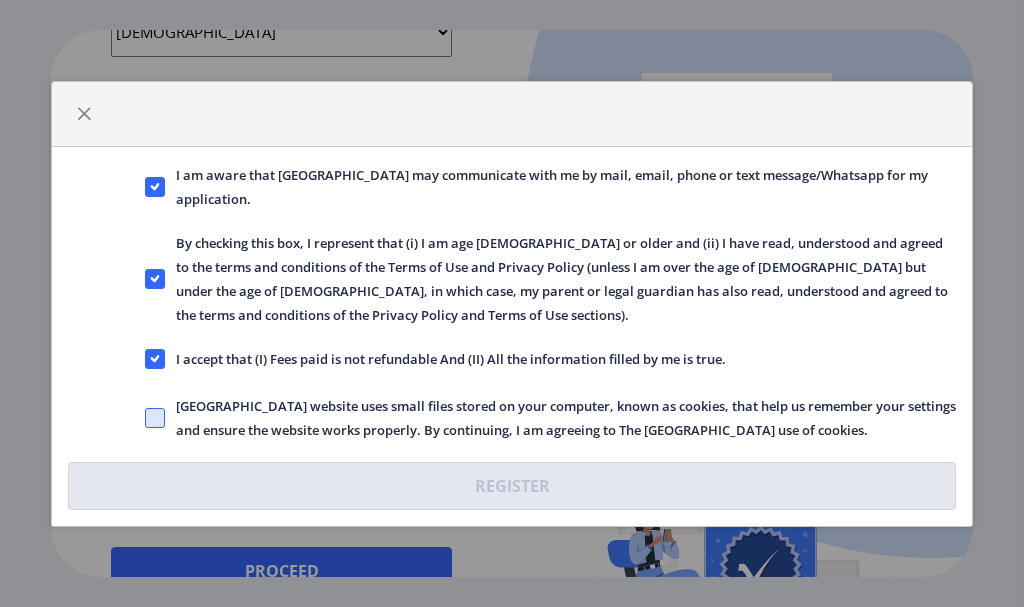 click 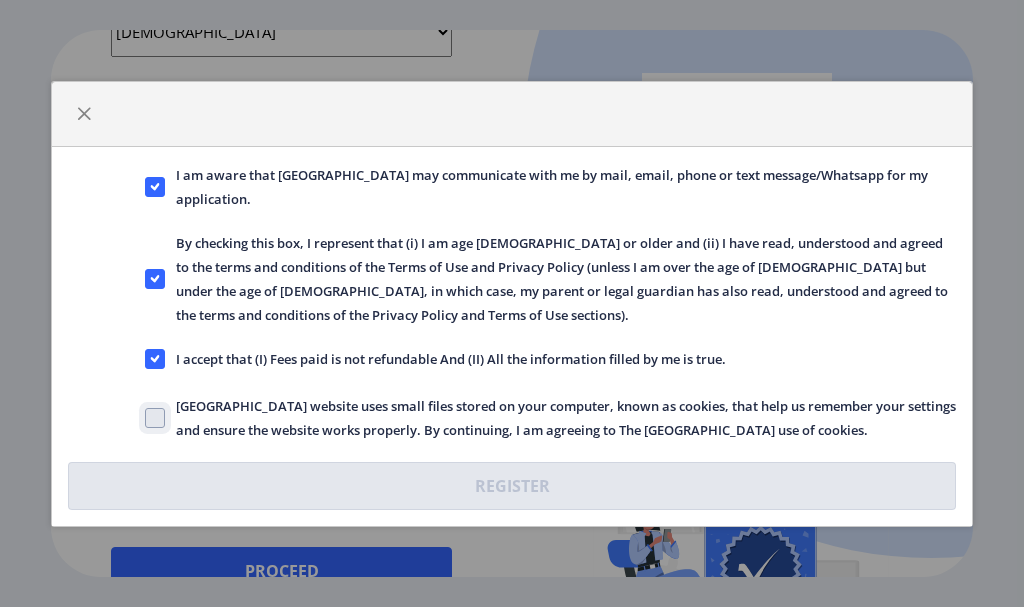 checkbox on "true" 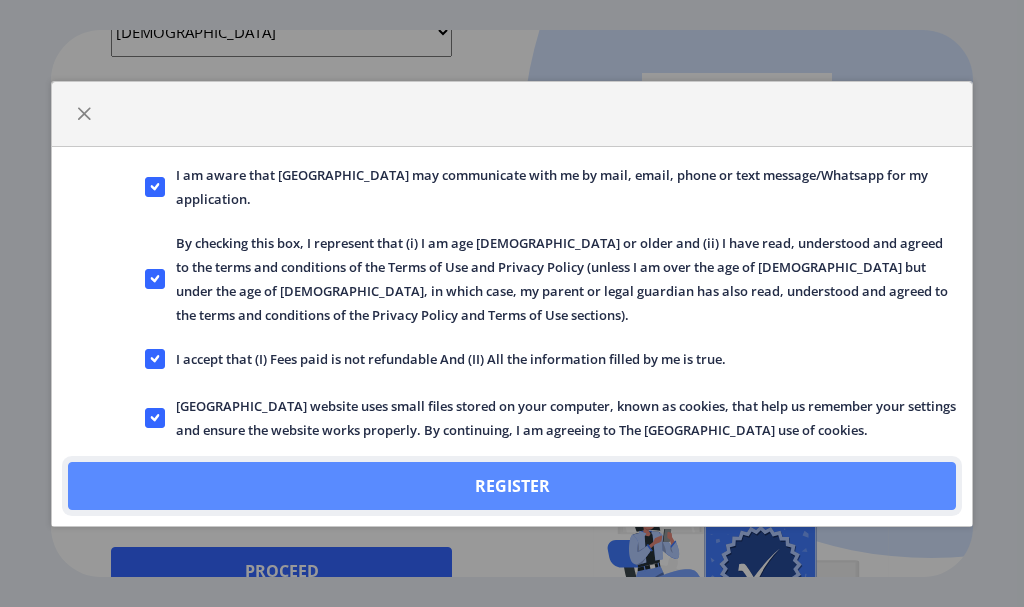 click on "Register" 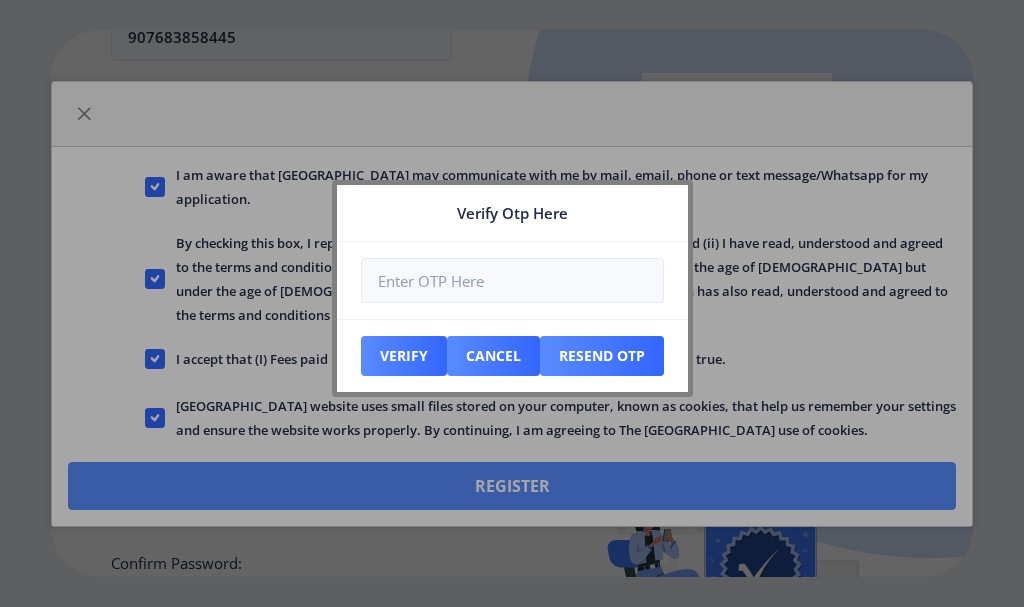 scroll, scrollTop: 744, scrollLeft: 0, axis: vertical 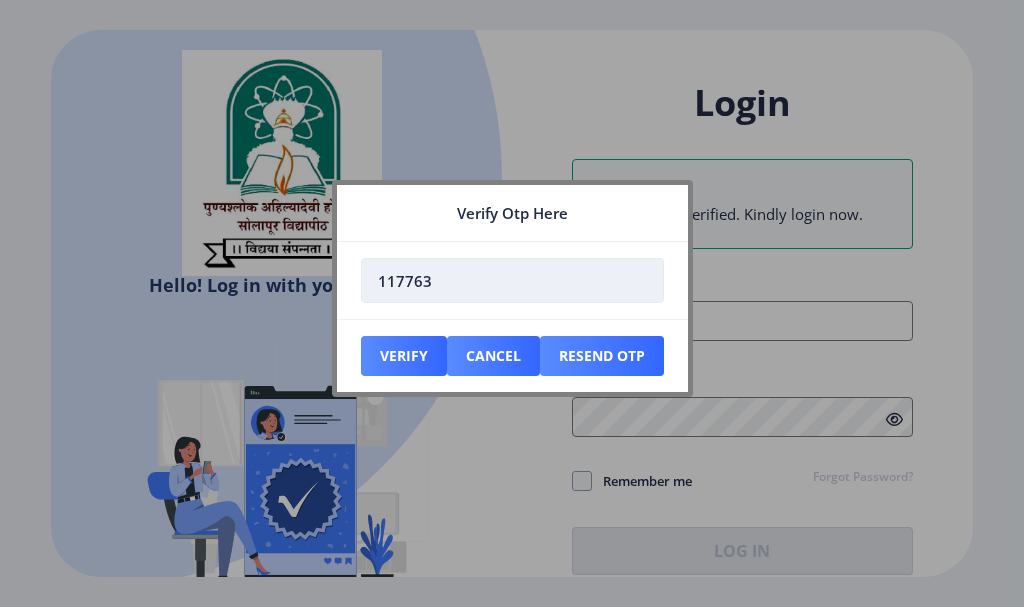 type on "117763" 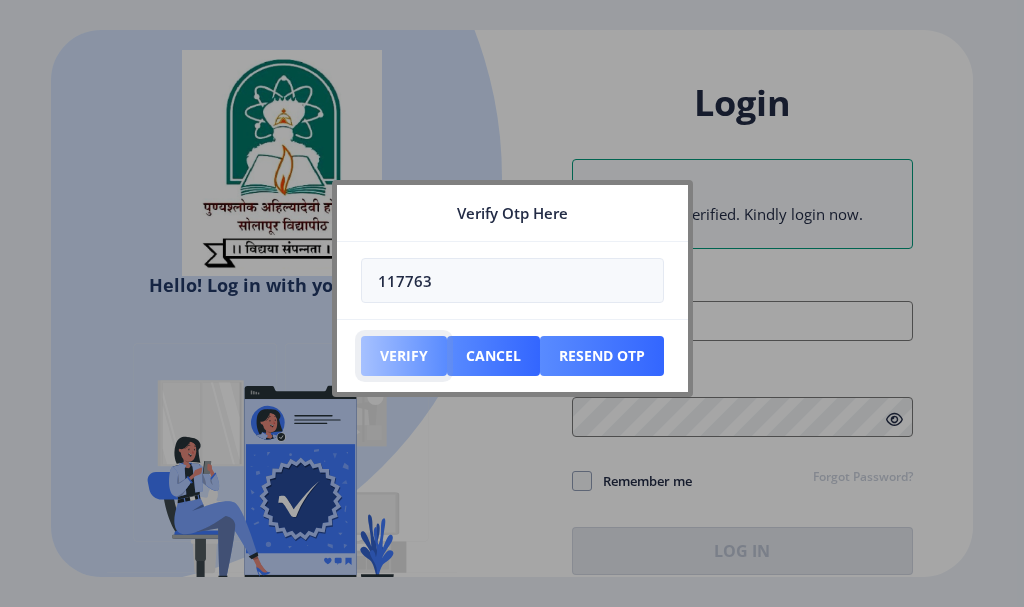 click on "Verify" at bounding box center [404, 356] 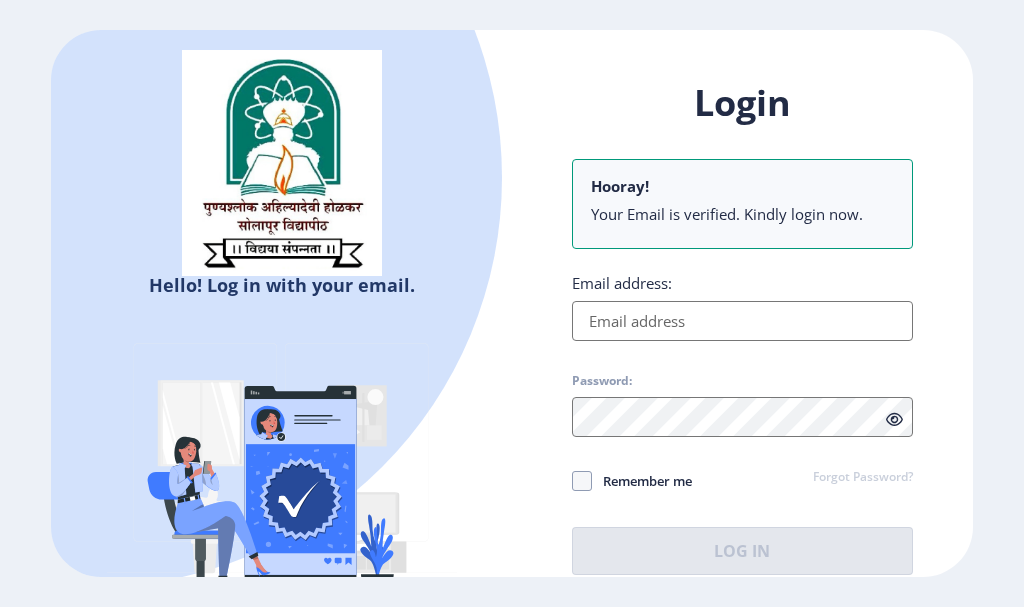 click on "Email address:" at bounding box center (742, 321) 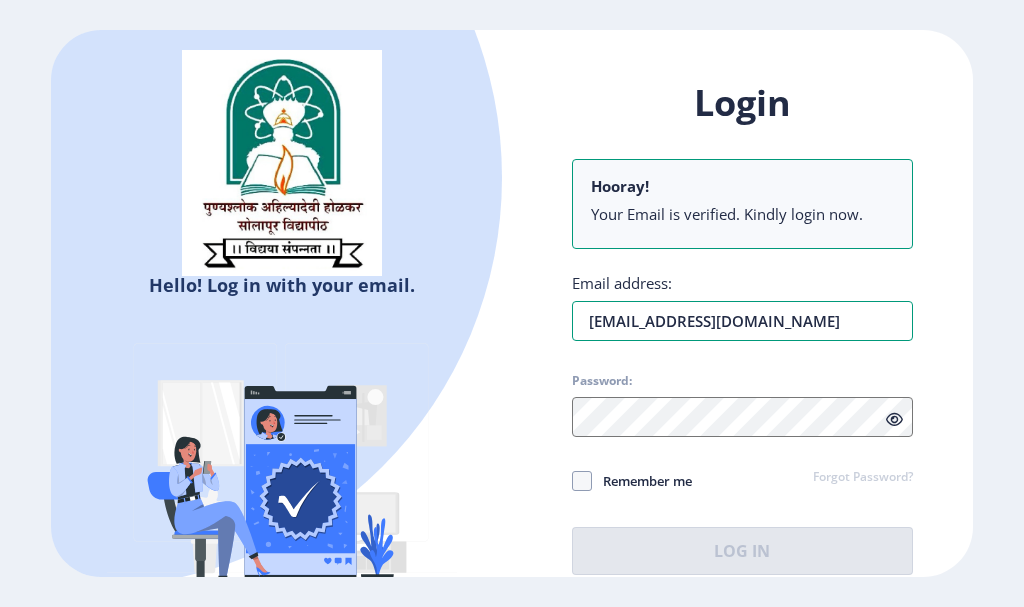 type on "[EMAIL_ADDRESS][DOMAIN_NAME]" 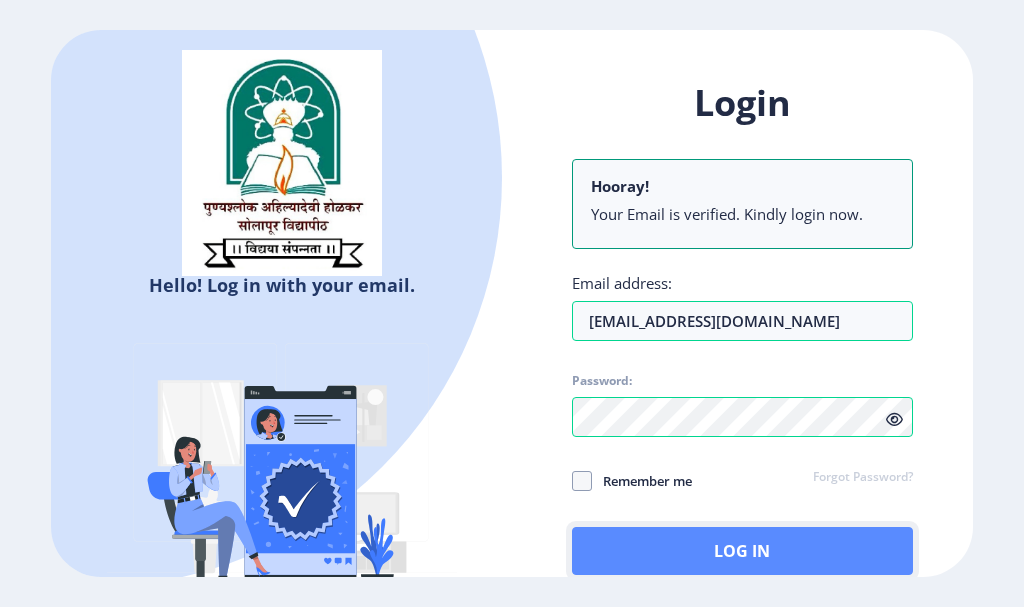 click on "Log In" 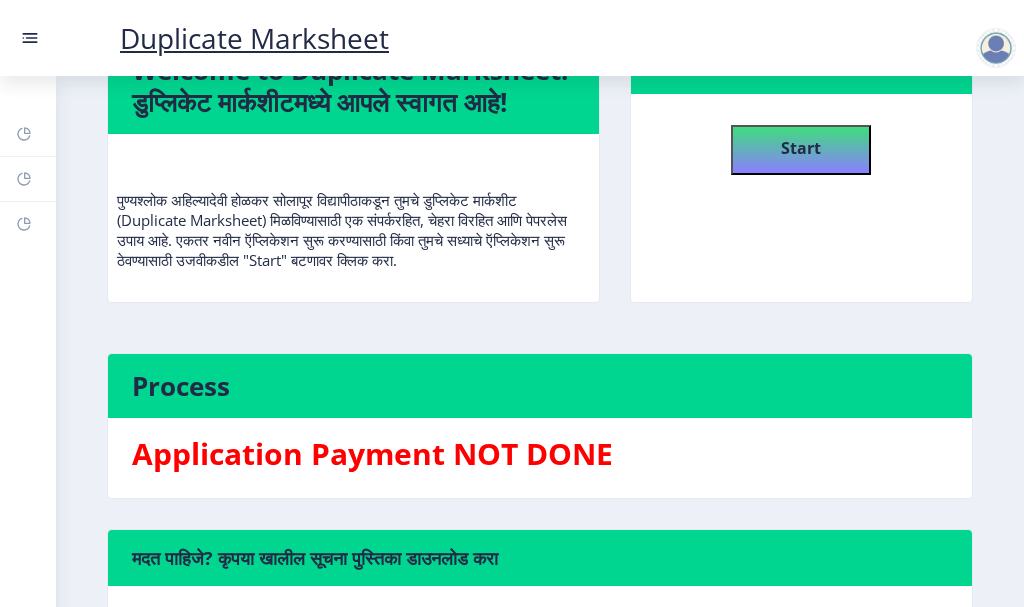 scroll, scrollTop: 200, scrollLeft: 0, axis: vertical 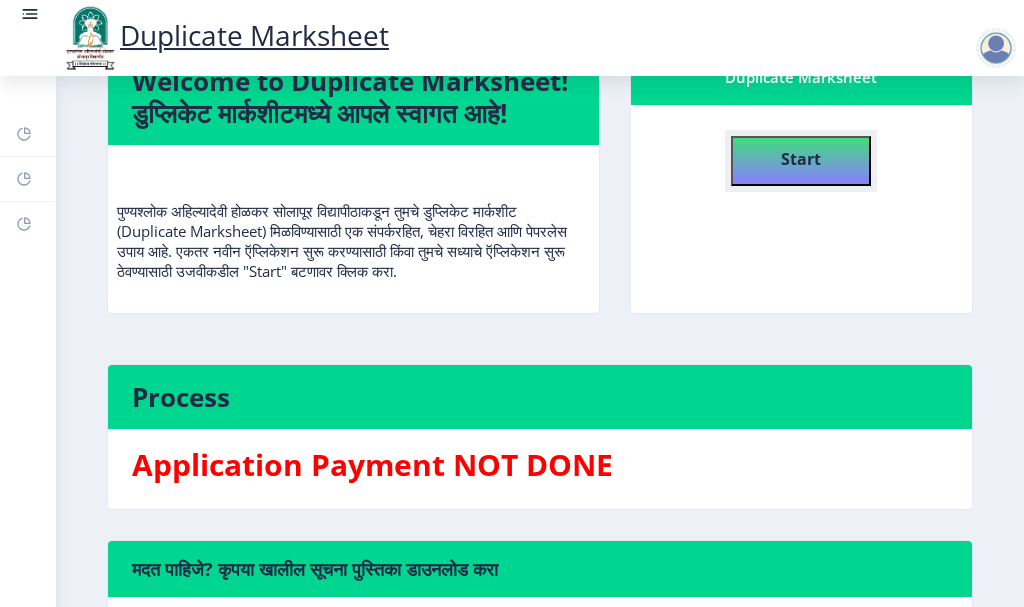 click on "Start" 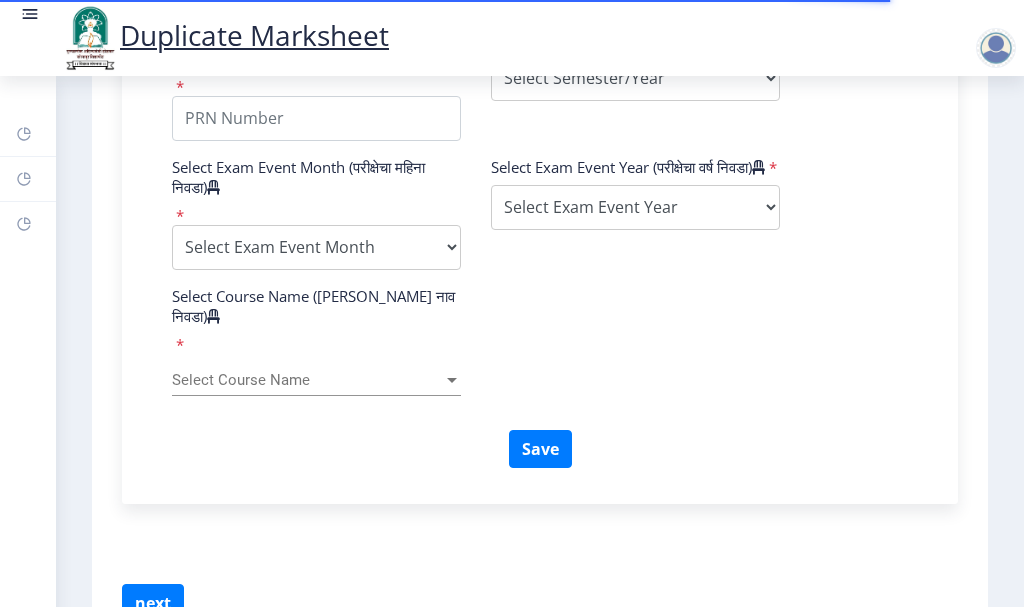 scroll, scrollTop: 551, scrollLeft: 0, axis: vertical 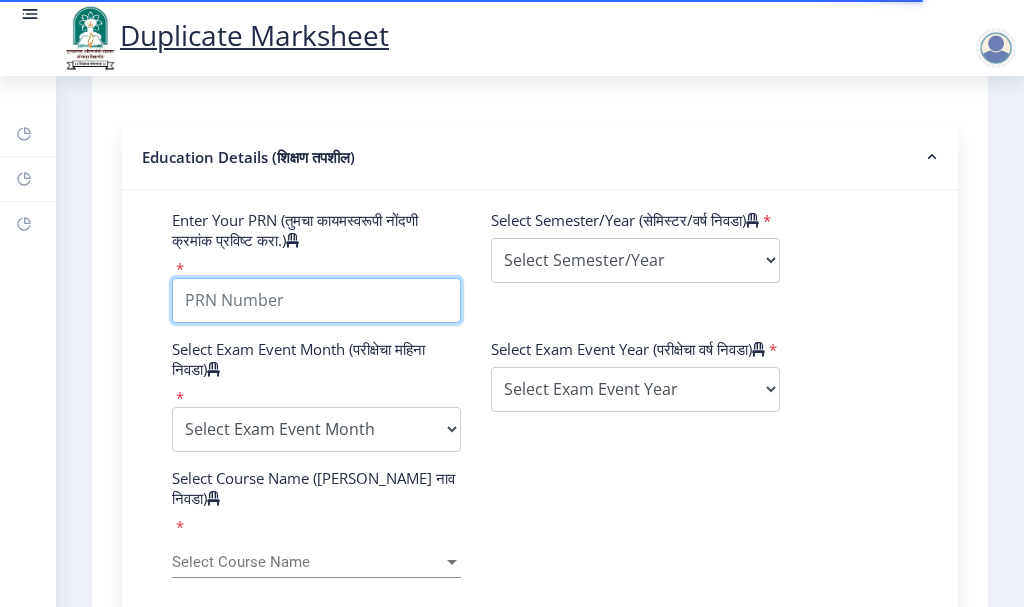 click on "Enter Your PRN (तुमचा कायमस्वरूपी नोंदणी क्रमांक प्रविष्ट करा.)" at bounding box center [316, 300] 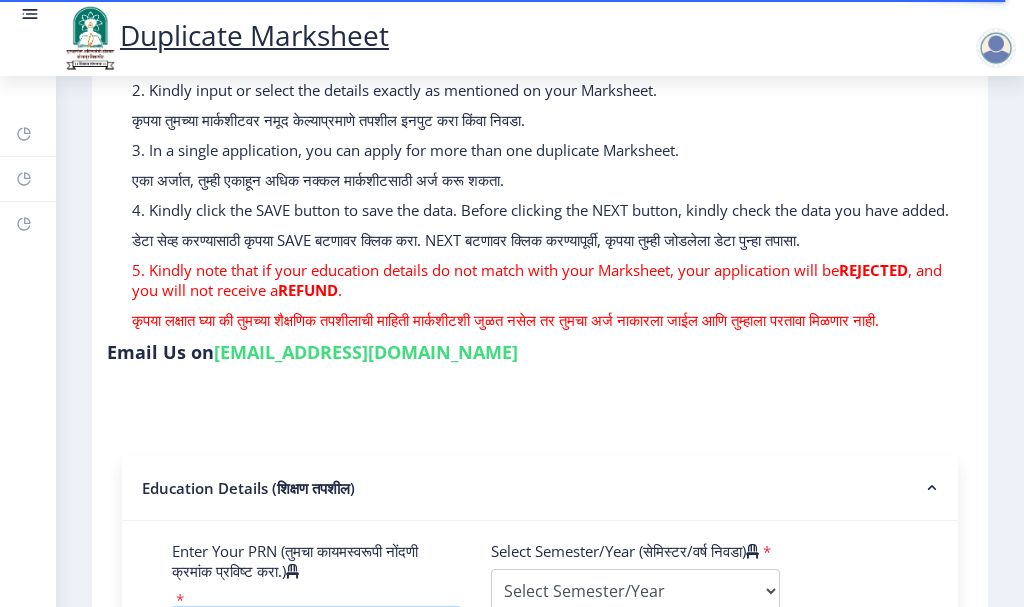 scroll, scrollTop: 151, scrollLeft: 0, axis: vertical 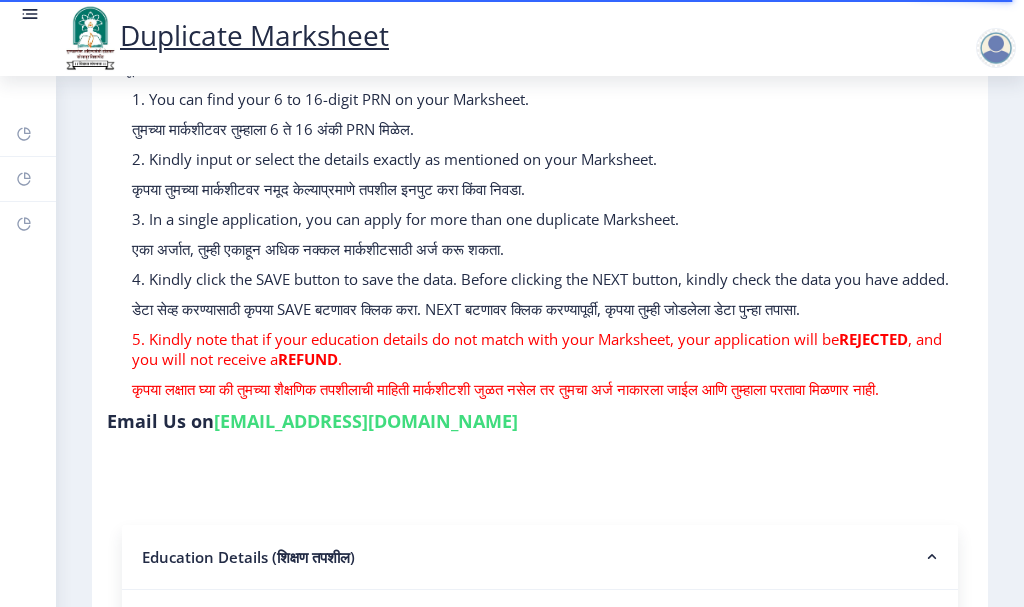 click 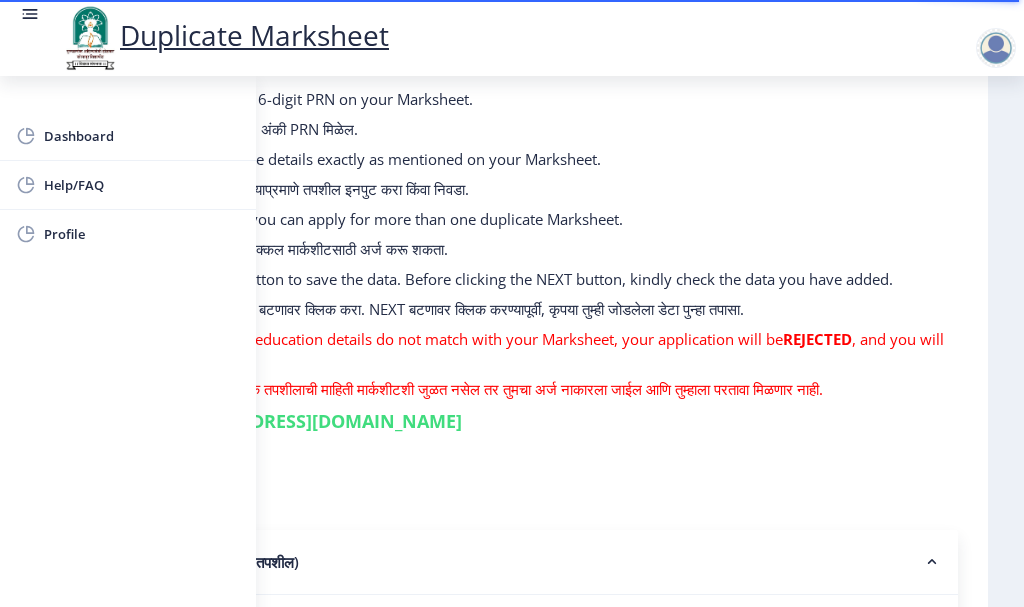 click on "3. In a single application, you can apply for more than one duplicate Marksheet." 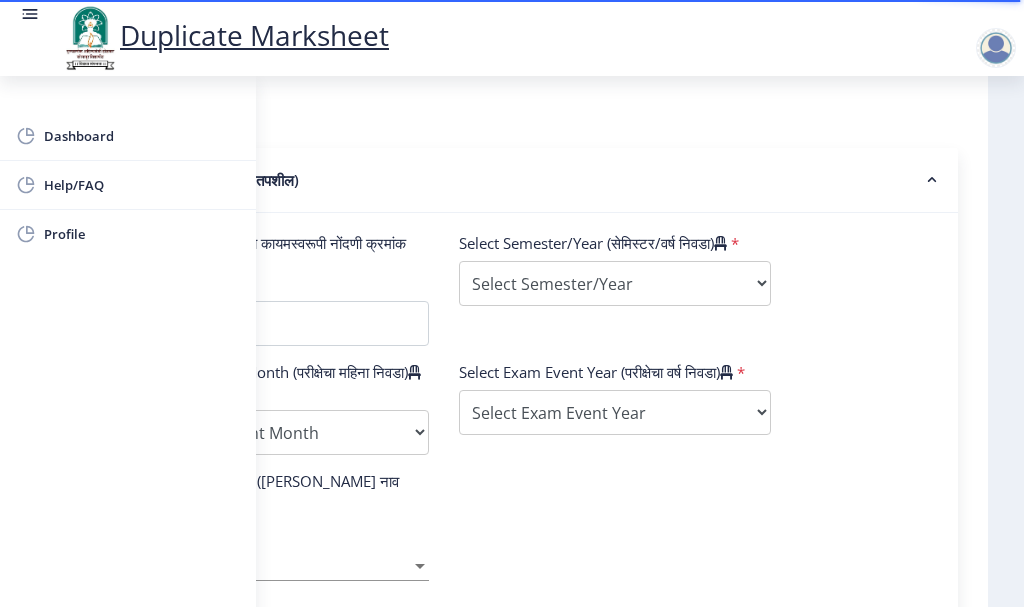 scroll, scrollTop: 551, scrollLeft: 0, axis: vertical 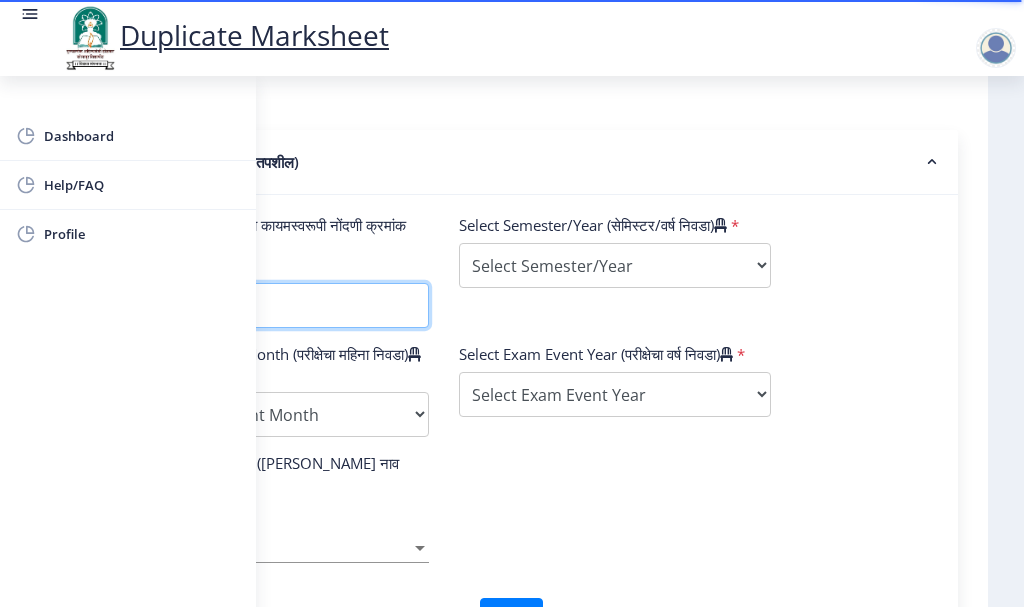 click on "Enter Your PRN (तुमचा कायमस्वरूपी नोंदणी क्रमांक प्रविष्ट करा.)" at bounding box center [272, 305] 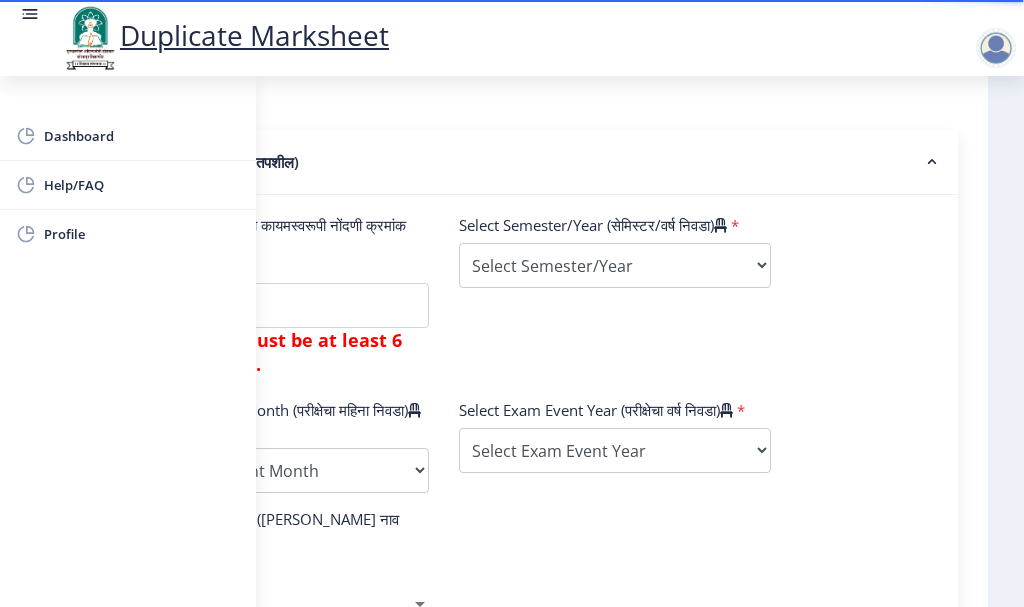 click 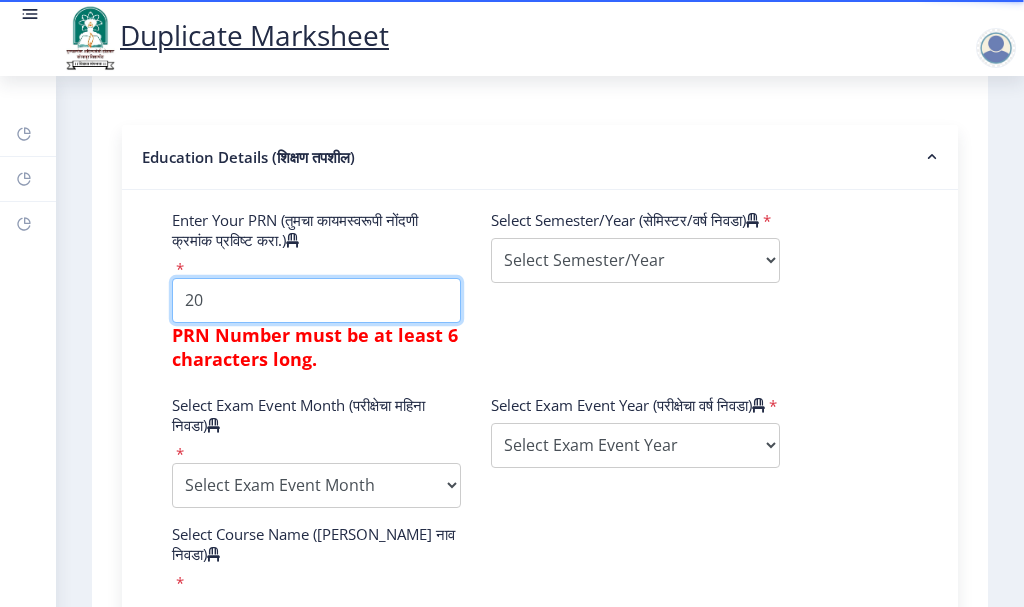 click on "Enter Your PRN (तुमचा कायमस्वरूपी नोंदणी क्रमांक प्रविष्ट करा.)" at bounding box center [316, 300] 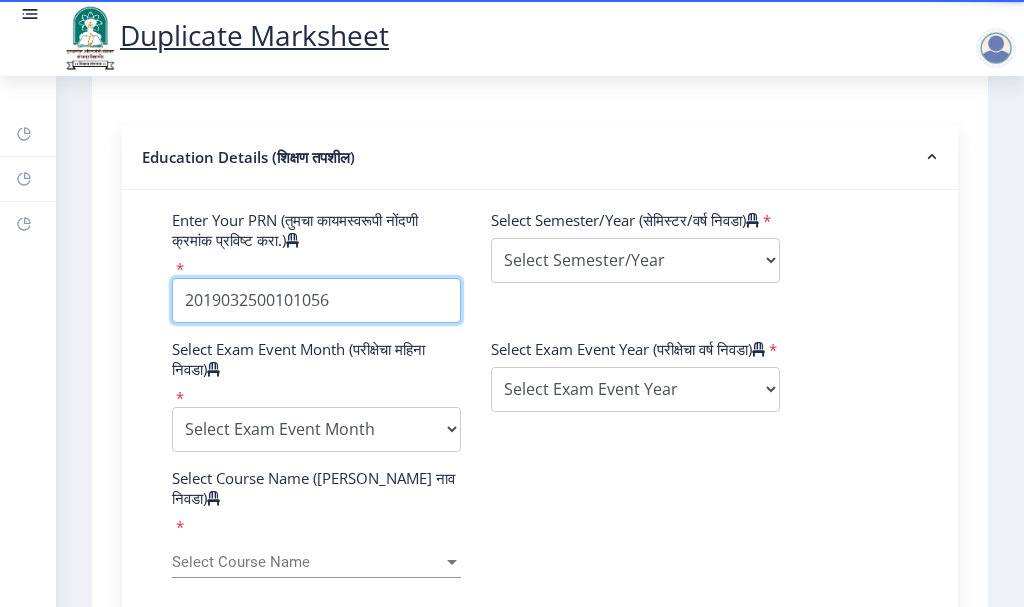 type on "2019032500101056" 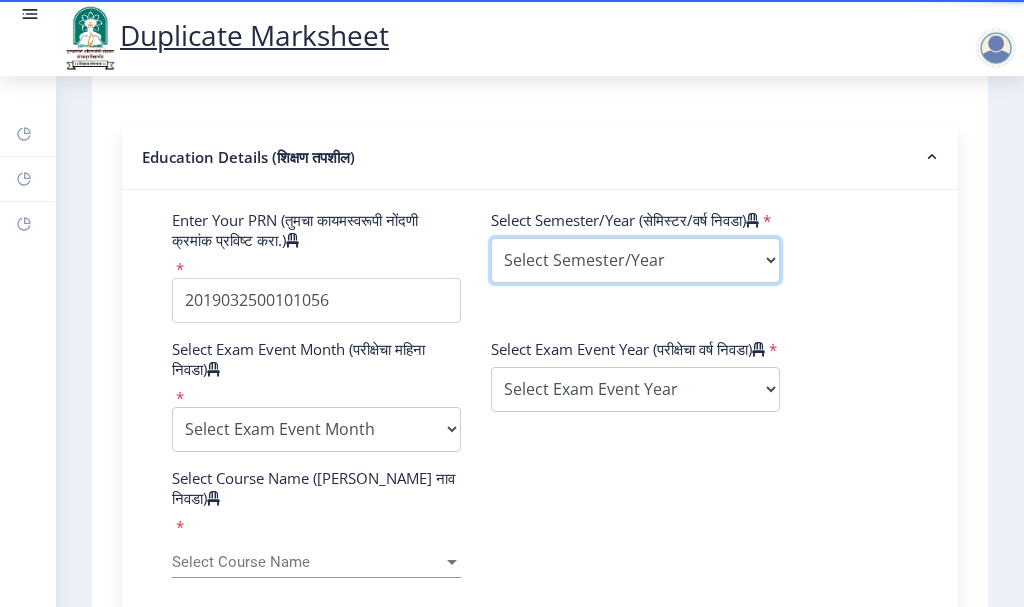 click on "Select Semester/Year Semester I Semester II Semester III Semester IV Semester V Semester VI Semester VII Semester VIII Semester IX Semester X First Year Seccond Year Third Year Fourth Year Fifth Year Sixth Year Seventh Year Eighth Year Nine Year Ten Year" at bounding box center (635, 260) 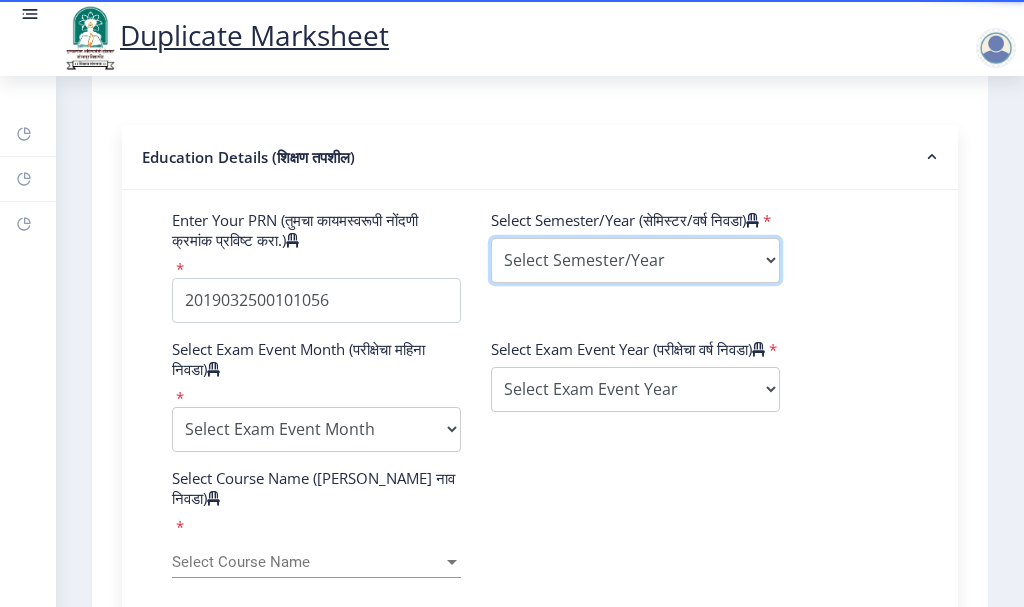 select on "Semester I" 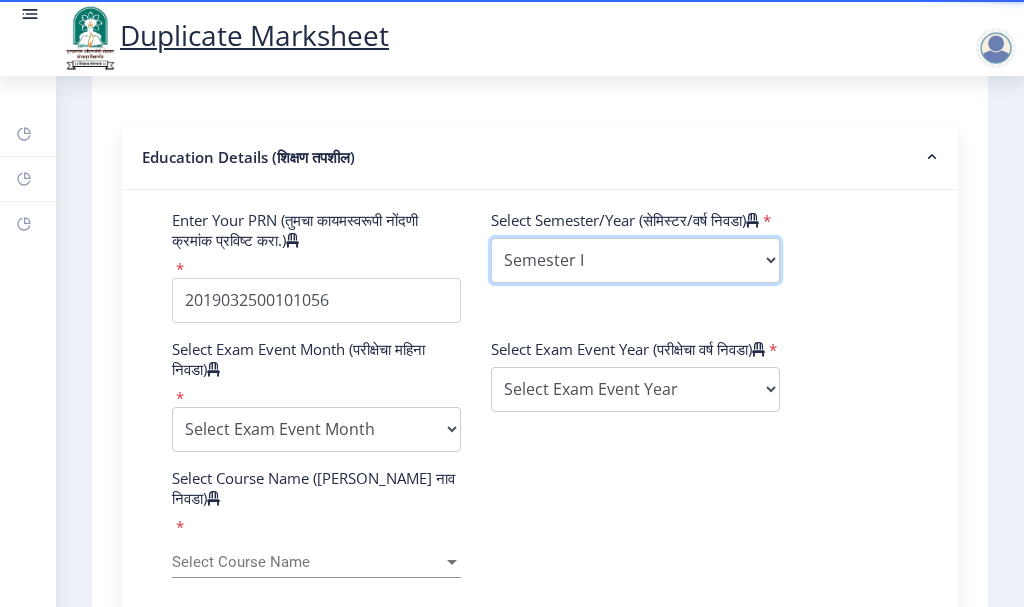 click on "Select Semester/Year Semester I Semester II Semester III Semester IV Semester V Semester VI Semester VII Semester VIII Semester IX Semester X First Year Seccond Year Third Year Fourth Year Fifth Year Sixth Year Seventh Year Eighth Year Nine Year Ten Year" at bounding box center (635, 260) 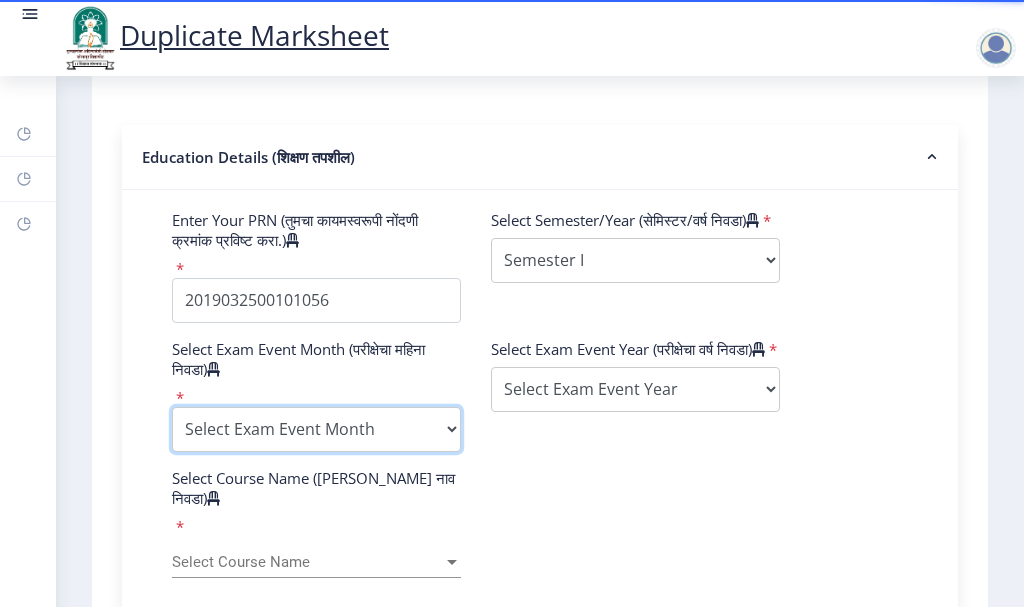 click on "Select Exam Event Month October March" at bounding box center [316, 429] 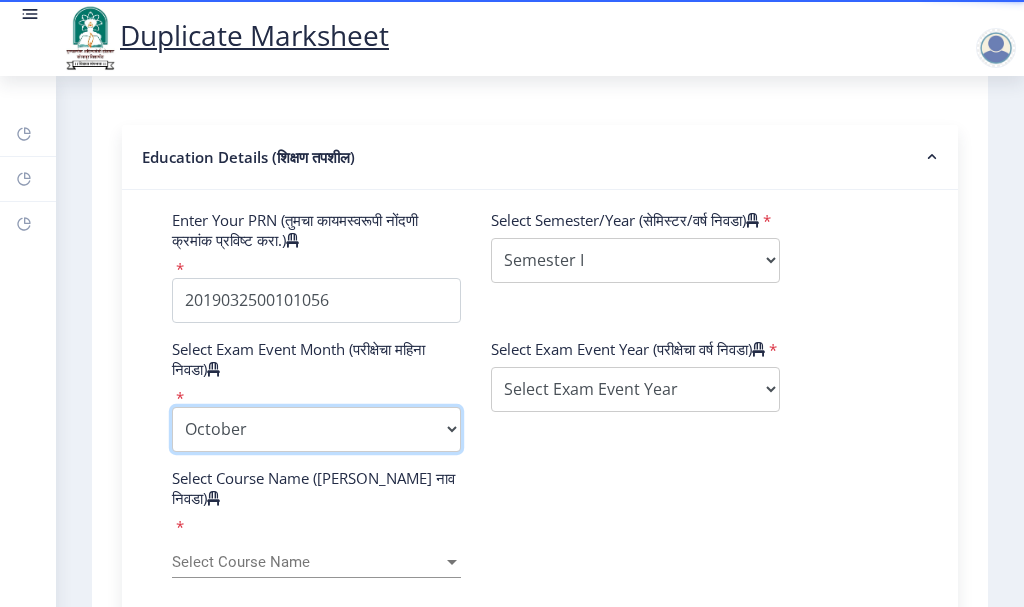 click on "Select Exam Event Month October March" at bounding box center [316, 429] 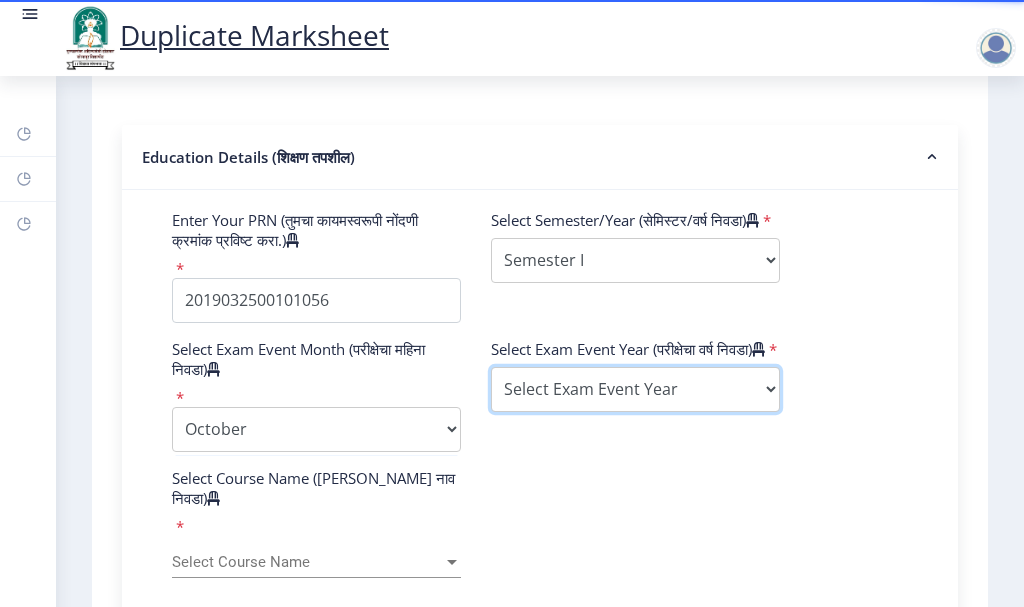 click on "Select Exam Event Year  [DATE]   2024   2023   2022   2021   2020   2019   2018   2017   2016   2015   2014   2013   2012   2011   2010   2009   2008   2007   2006   2005   2004   2003   2002   2001   2000   1999   1998   1997   1996   1995   1994   1993   1992   1991   1990   1989   1988   1987   1986   1985   1984   1983   1982   1981   1980   1979   1978   1977   1976" at bounding box center [635, 389] 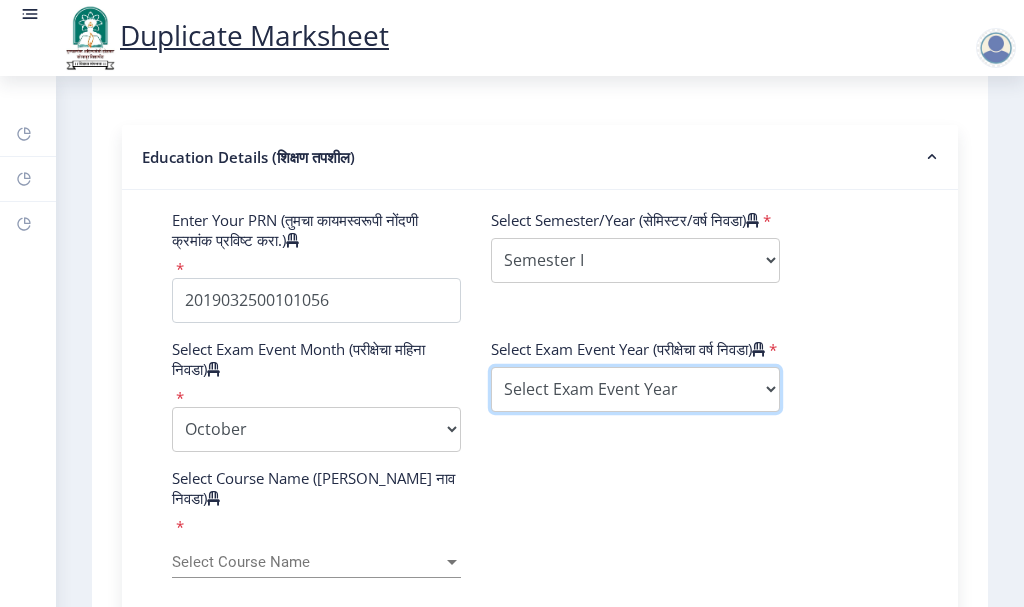 select on "2019" 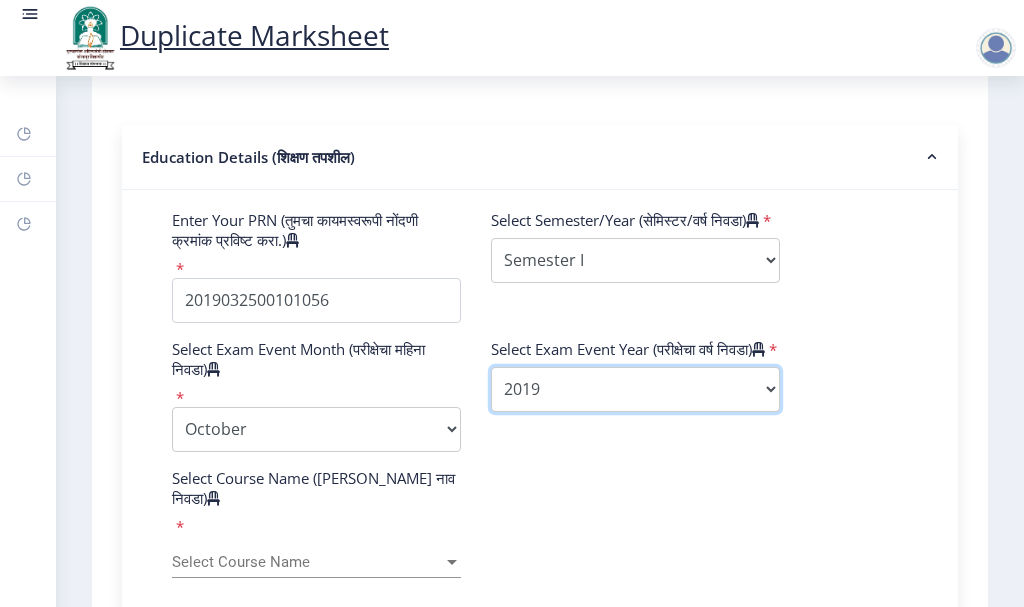 click on "Select Exam Event Year  [DATE]   2024   2023   2022   2021   2020   2019   2018   2017   2016   2015   2014   2013   2012   2011   2010   2009   2008   2007   2006   2005   2004   2003   2002   2001   2000   1999   1998   1997   1996   1995   1994   1993   1992   1991   1990   1989   1988   1987   1986   1985   1984   1983   1982   1981   1980   1979   1978   1977   1976" at bounding box center (635, 389) 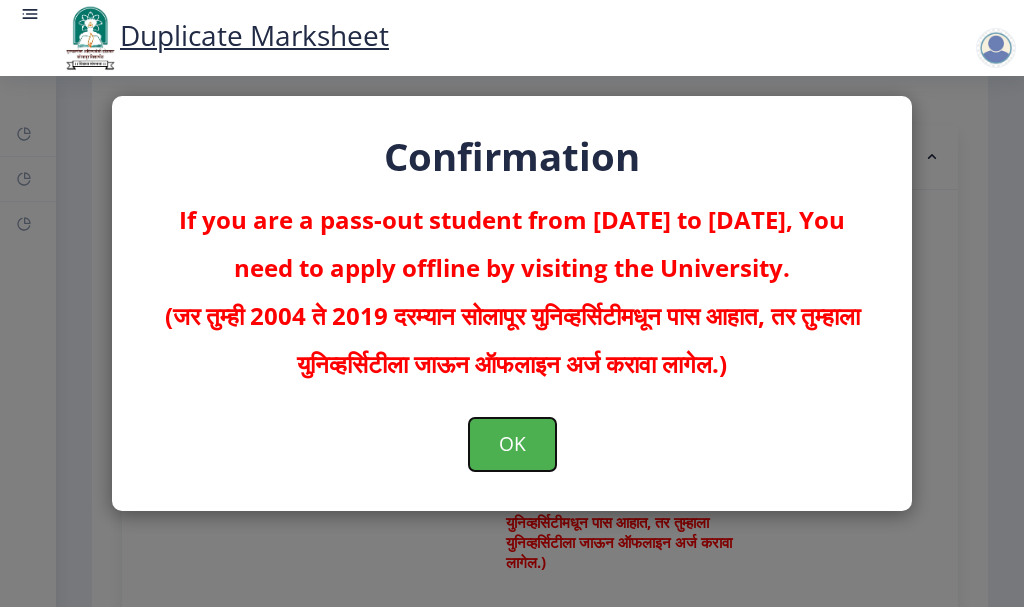 click on "OK" 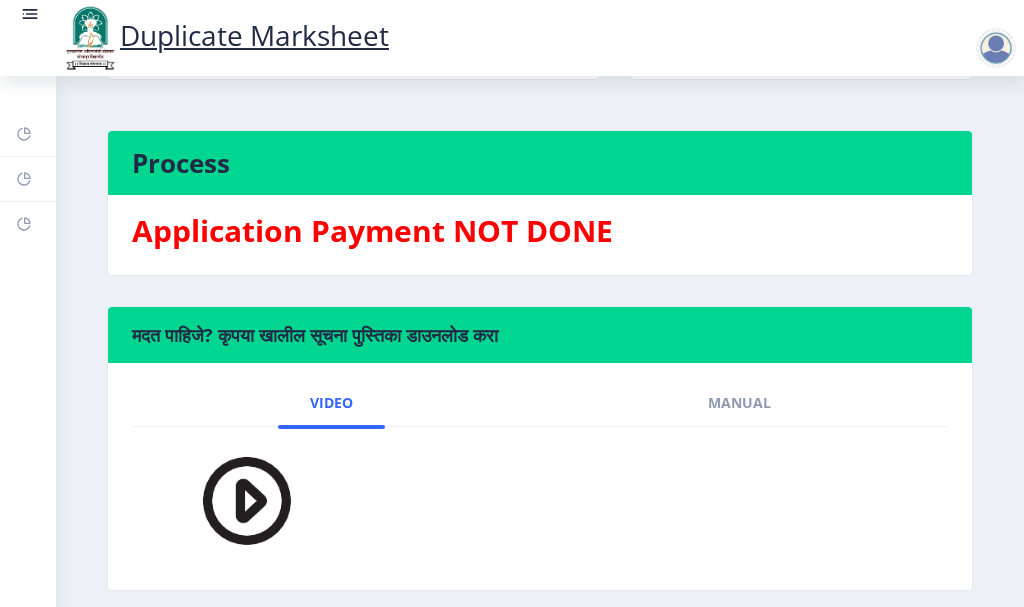 scroll, scrollTop: 253, scrollLeft: 0, axis: vertical 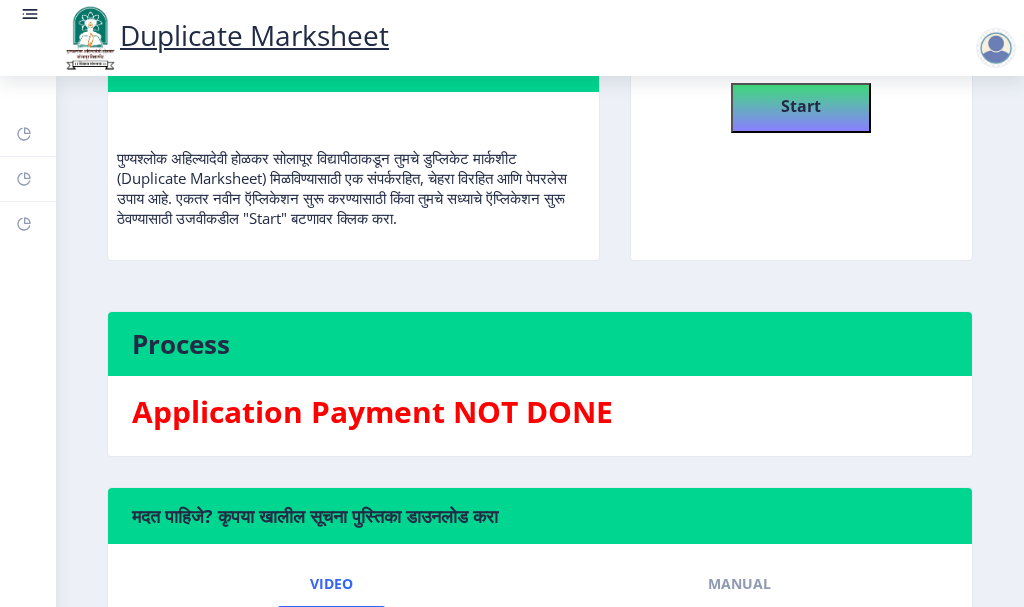 click 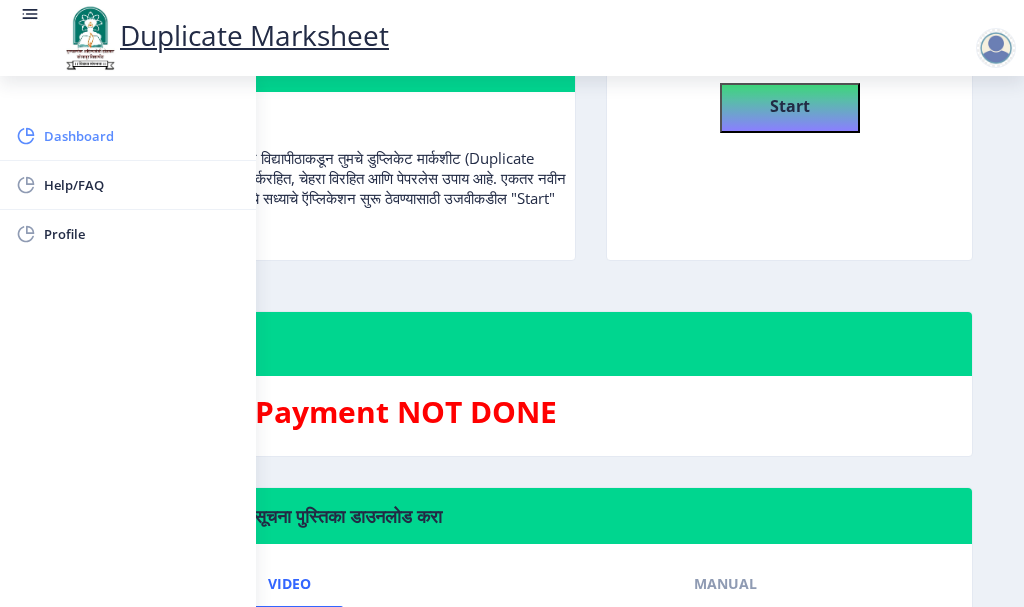 click on "Dashboard" 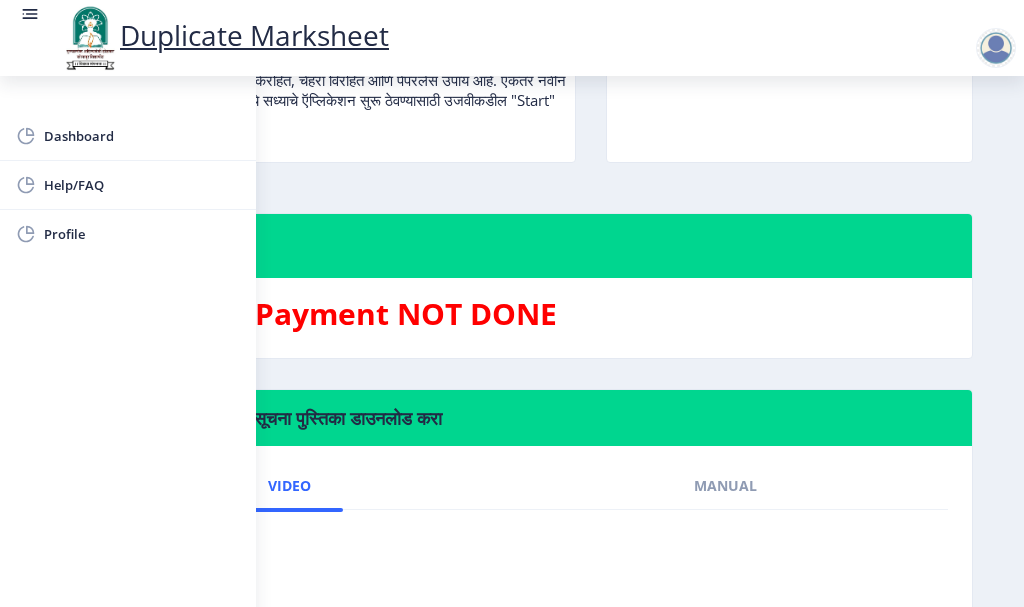 scroll, scrollTop: 253, scrollLeft: 0, axis: vertical 